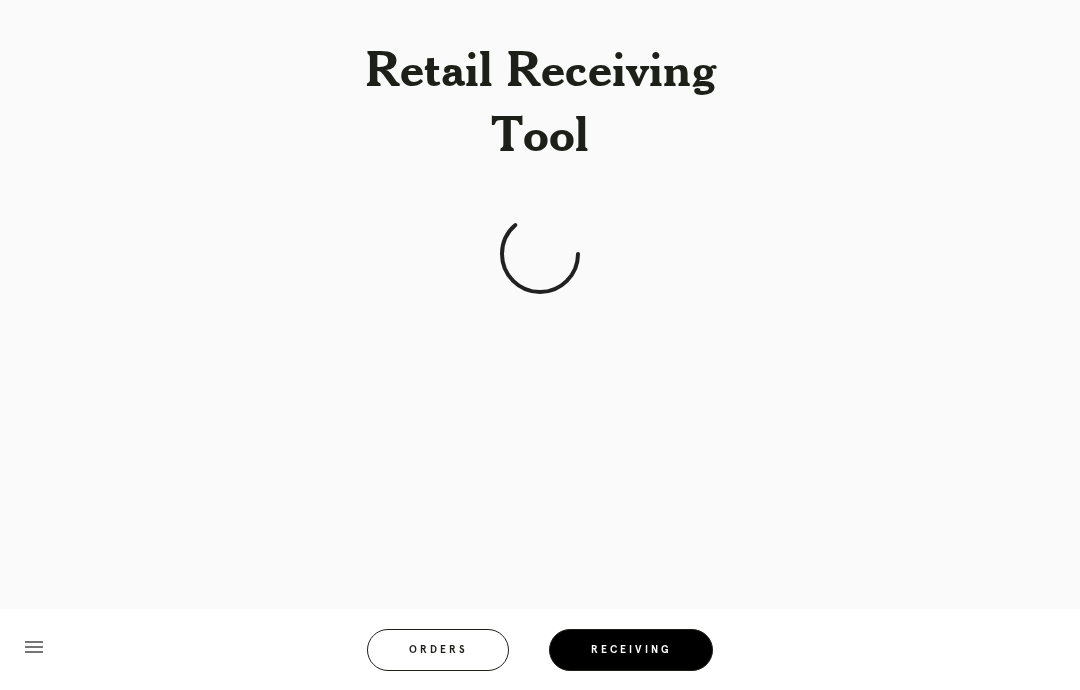 scroll, scrollTop: -32, scrollLeft: 0, axis: vertical 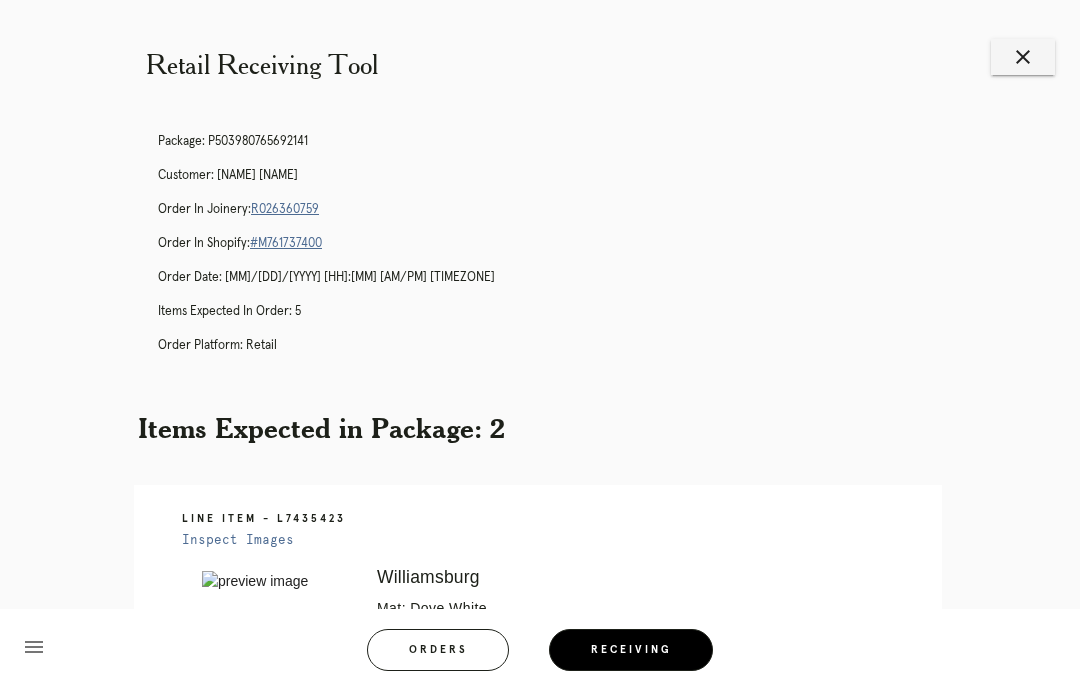 click on "close" at bounding box center (1023, 57) 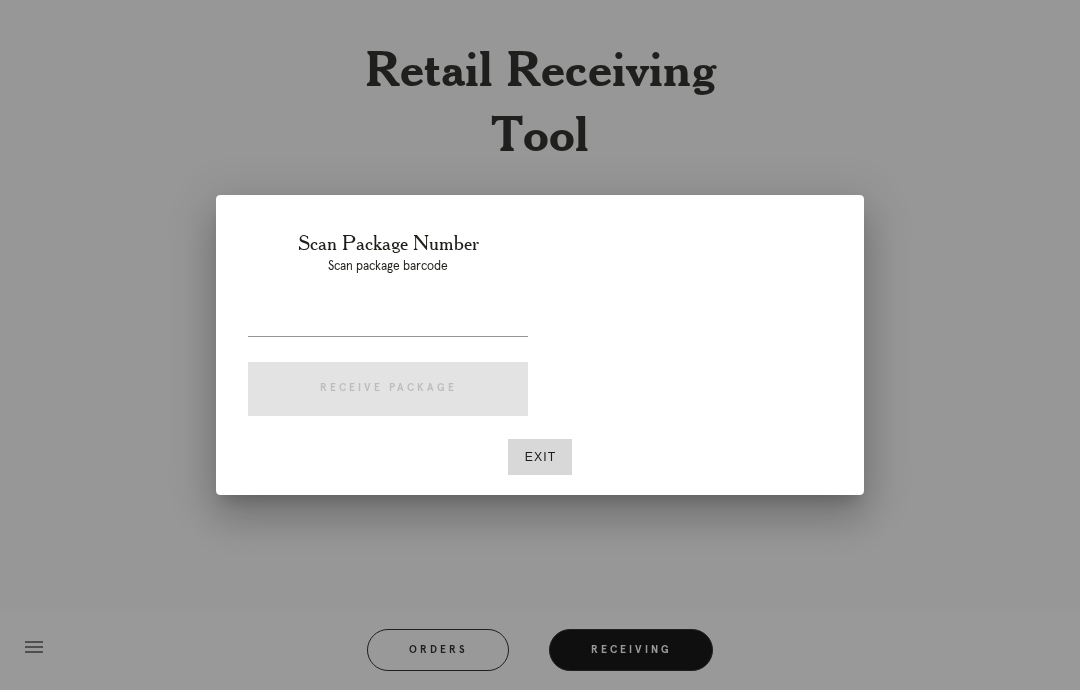 scroll, scrollTop: 0, scrollLeft: 0, axis: both 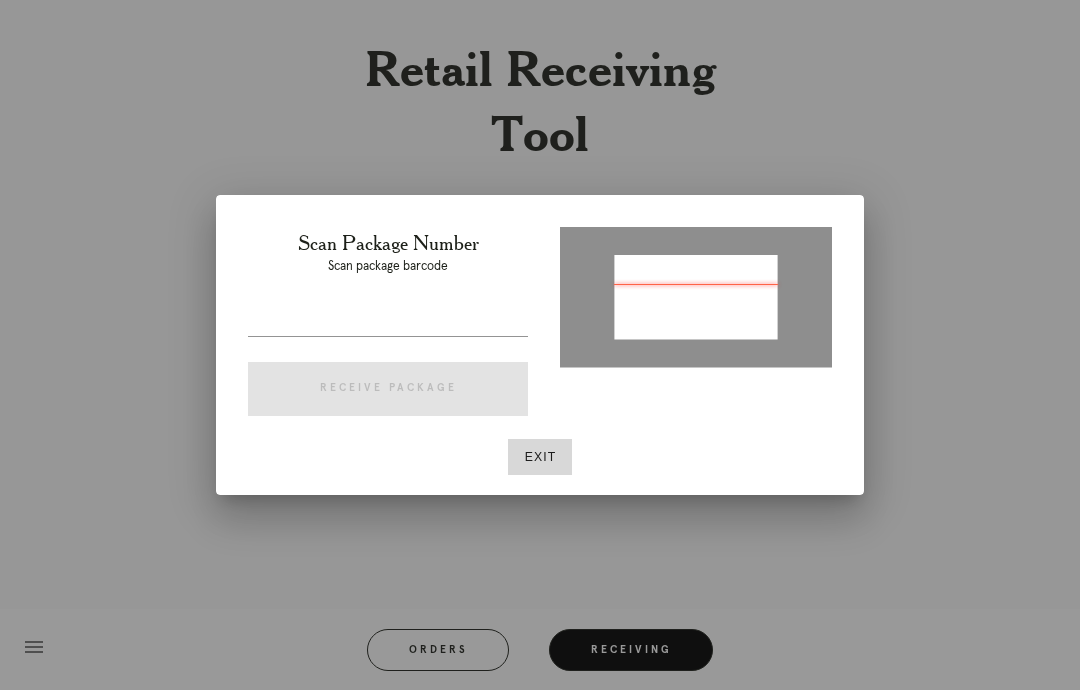 type on "P203505959341173" 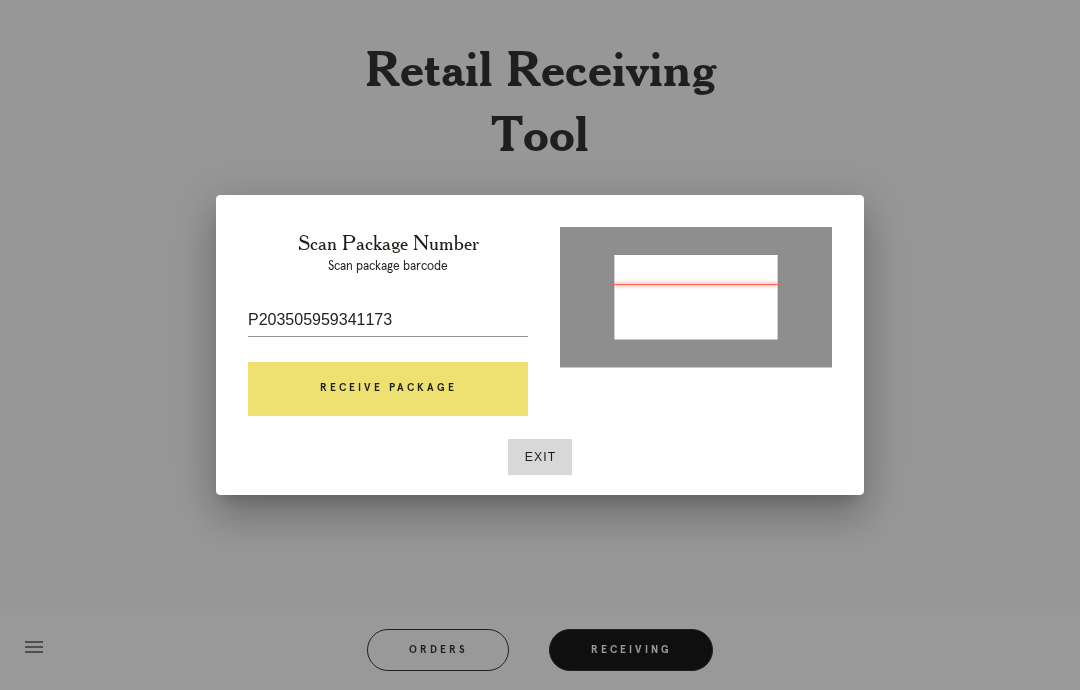 click on "Receive Package" at bounding box center (388, 389) 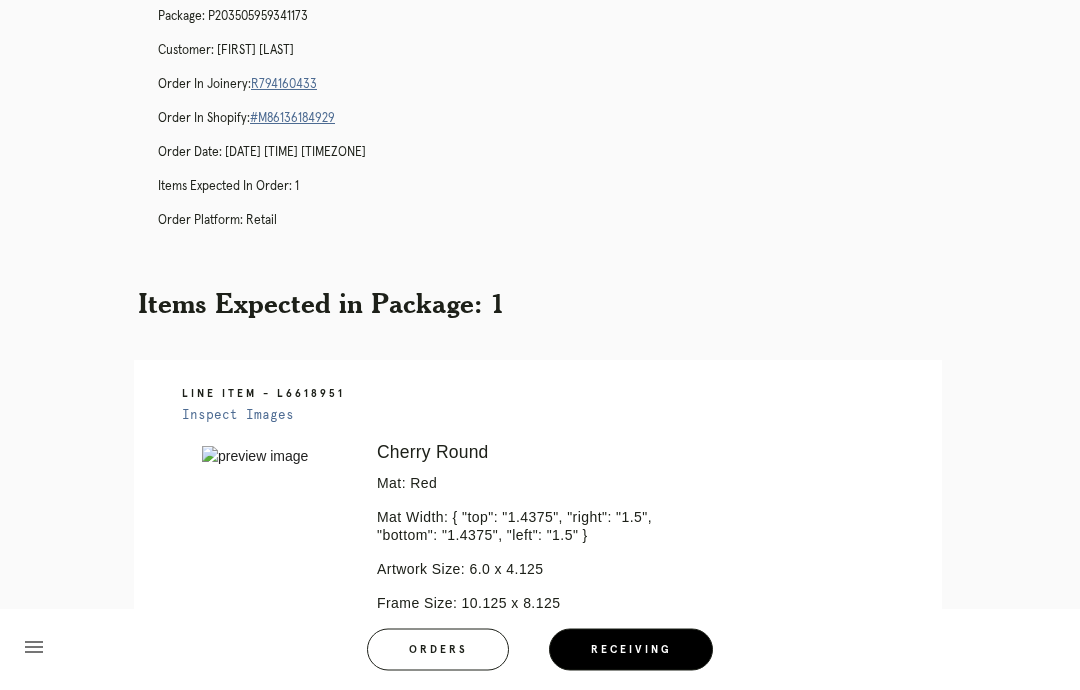 scroll, scrollTop: 48, scrollLeft: 0, axis: vertical 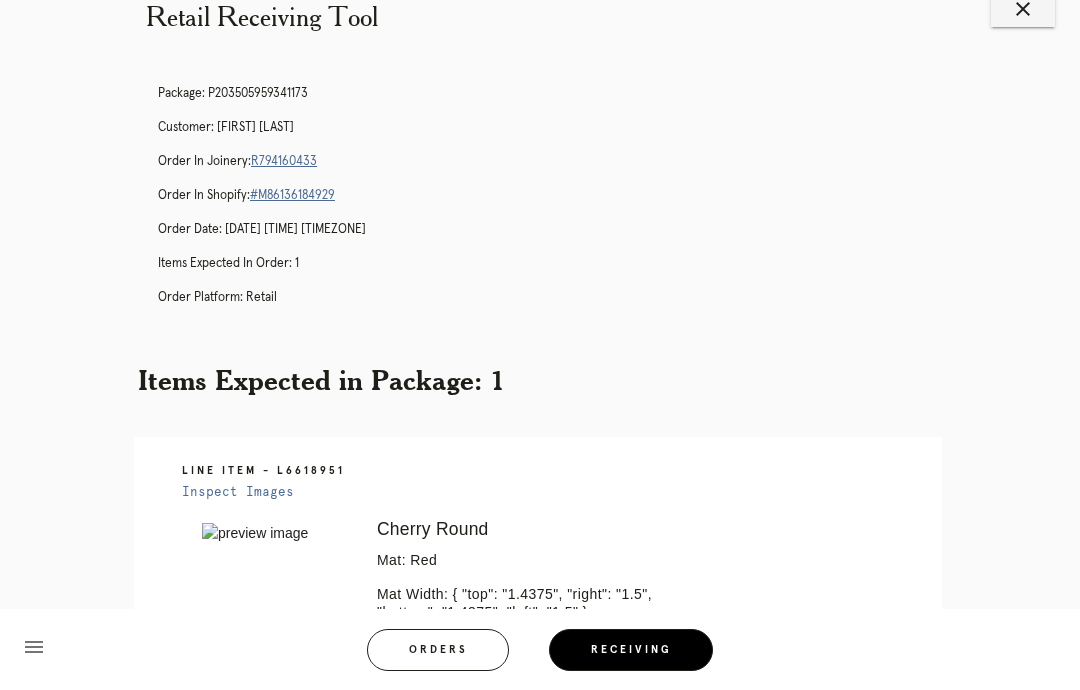 click on "Package: P203505959341173   Customer: Isabella Bellissimo
Order in Joinery:
R794160433
Order in Shopify:
#M86136184929
Order Date:
12/24/2023  1:16 PM EST
Items Expected in Order: 1   Order Platform: retail" at bounding box center (560, 204) 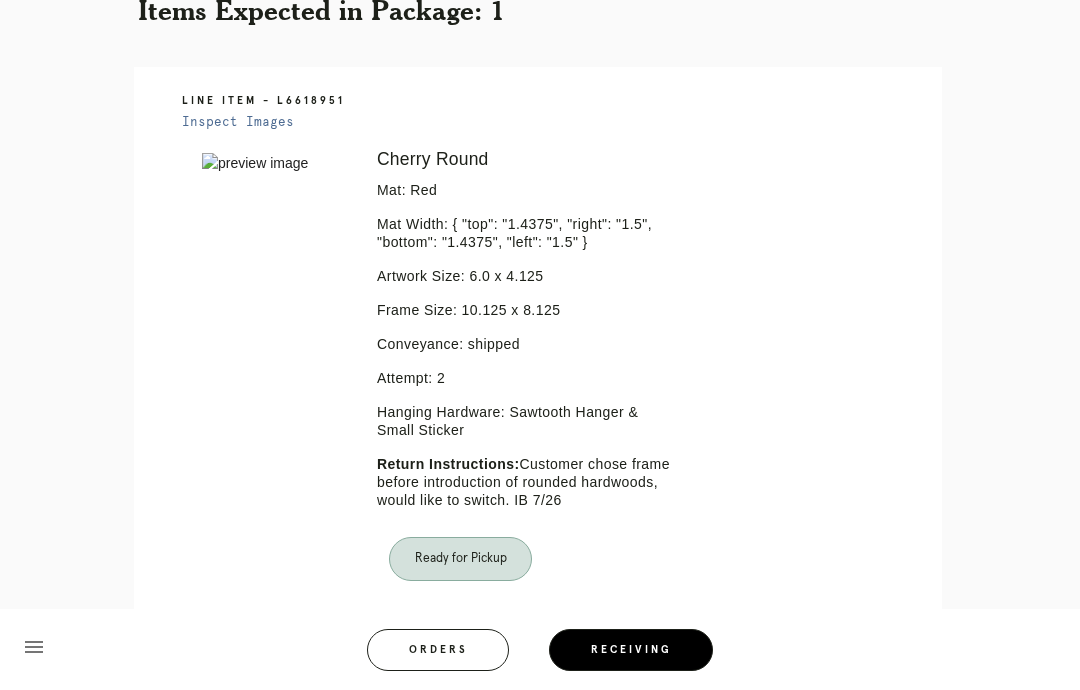 scroll, scrollTop: 445, scrollLeft: 0, axis: vertical 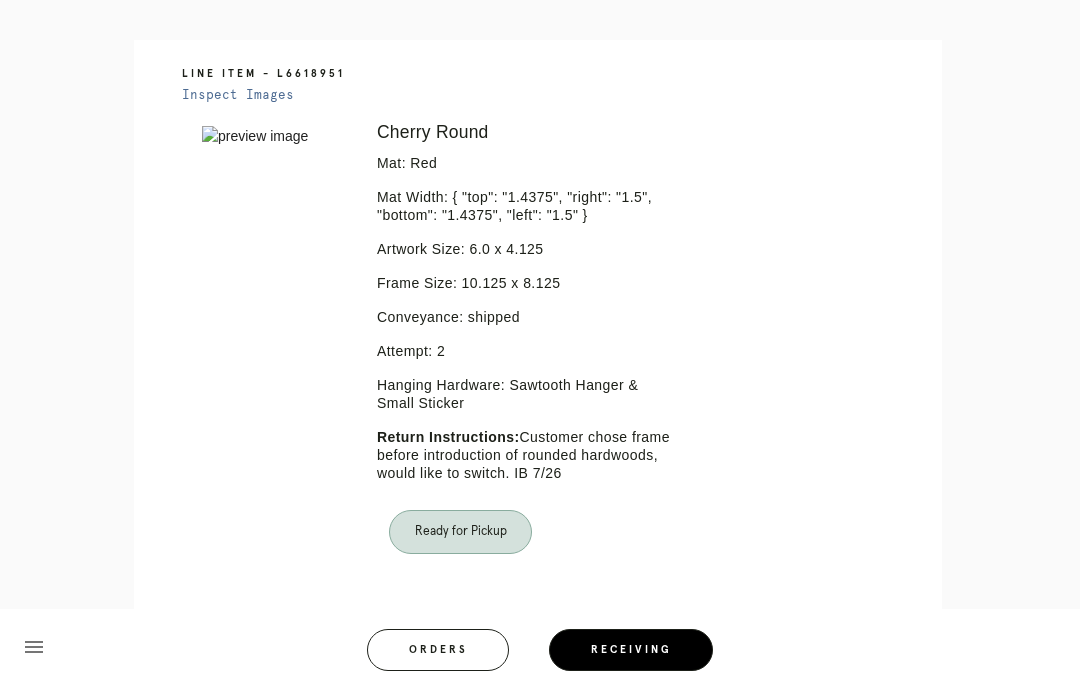 click on "Ready for Pickup" at bounding box center [460, 532] 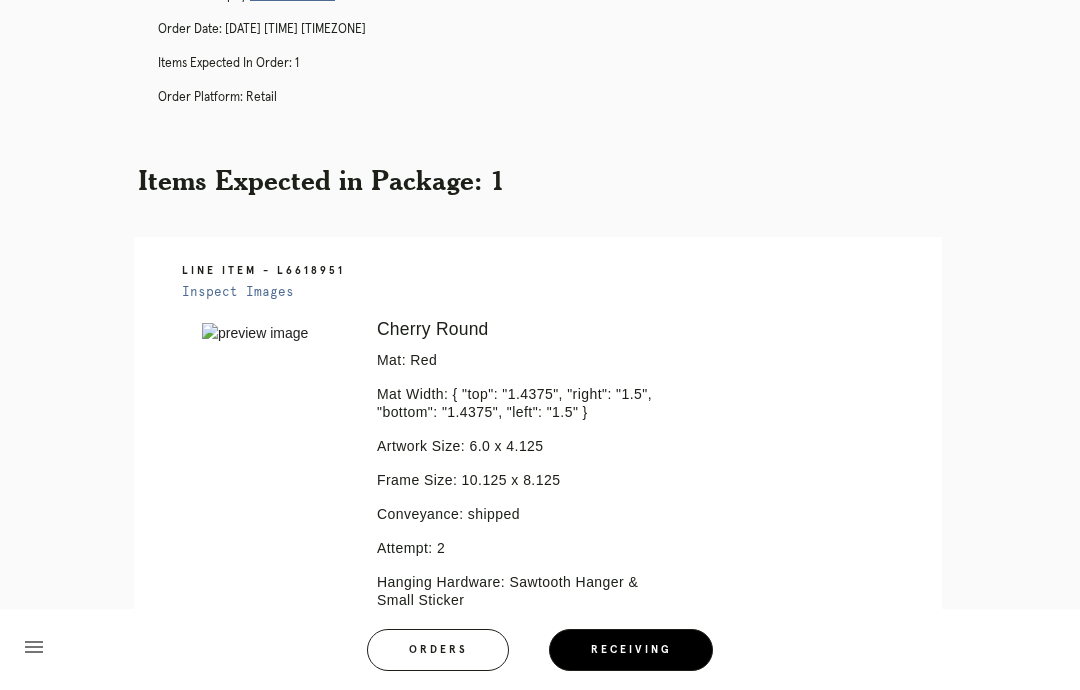 scroll, scrollTop: 0, scrollLeft: 0, axis: both 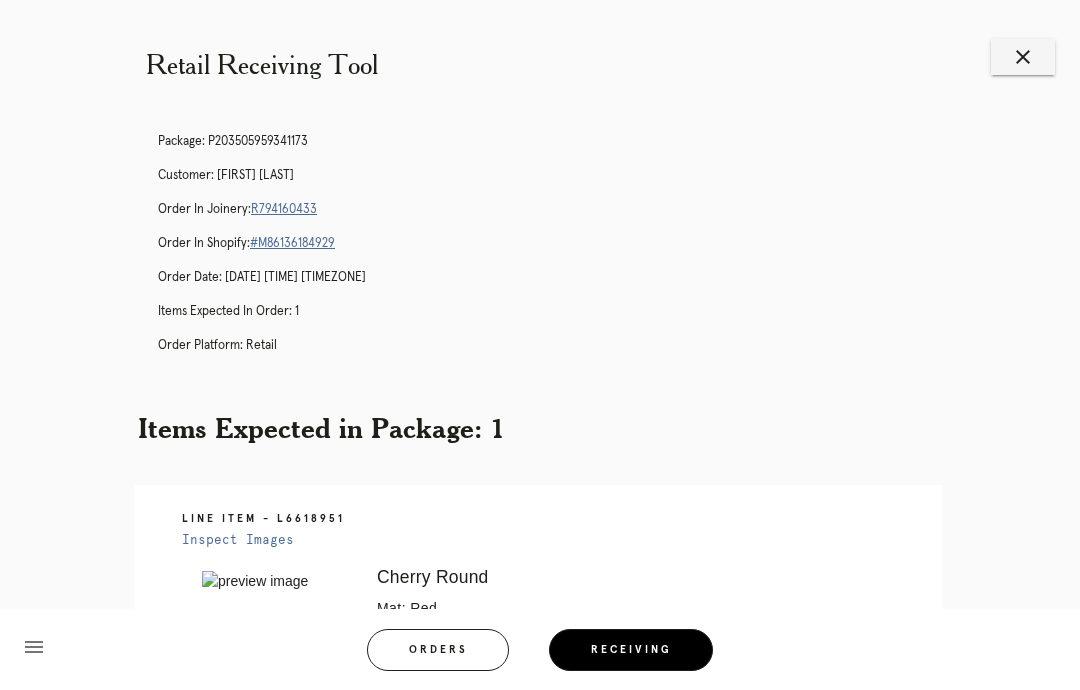 click on "close" at bounding box center (1023, 57) 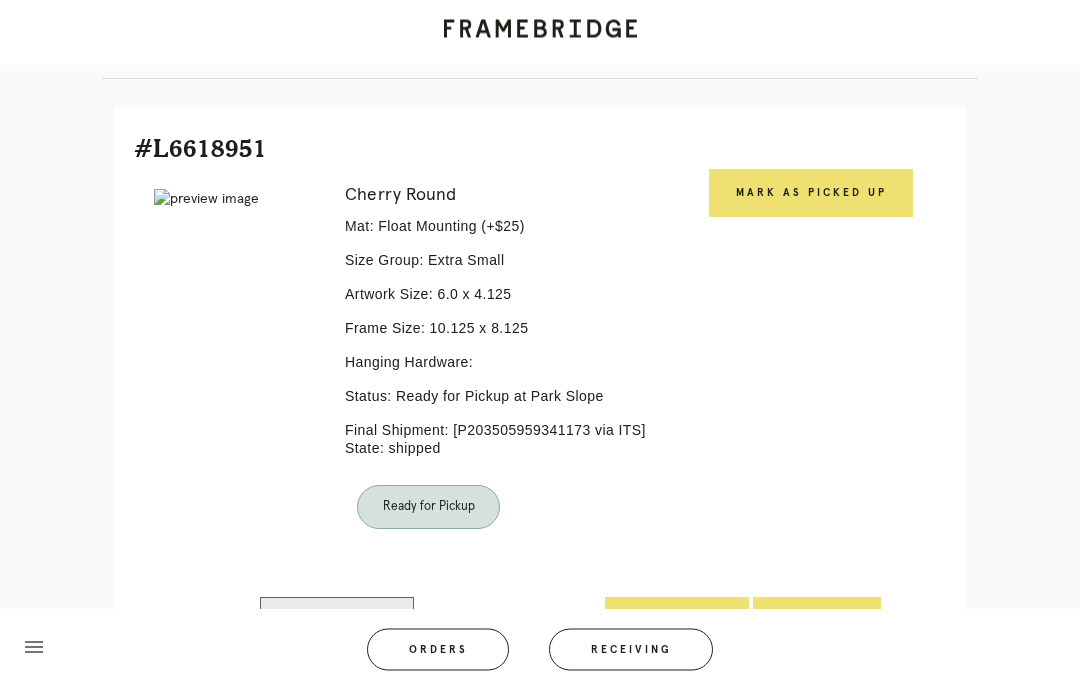 scroll, scrollTop: 447, scrollLeft: 0, axis: vertical 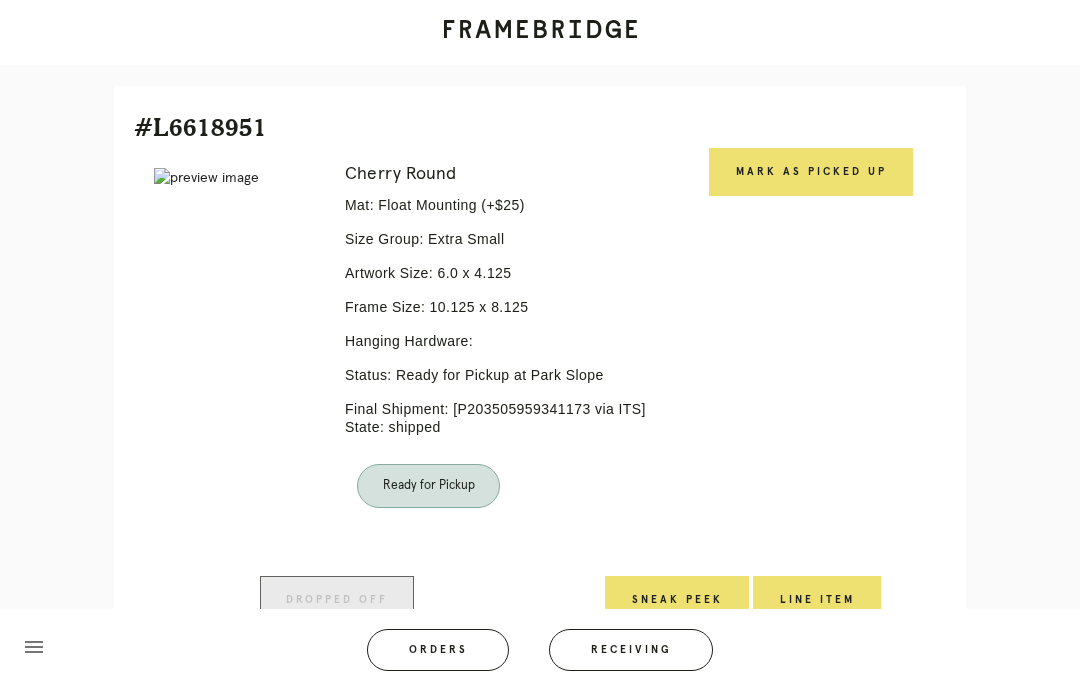click on "#L6618951
Error retreiving frame spec #9778761
Cherry Round
Mat: Float Mounting (+$25)
Size Group: Extra Small
Artwork Size:
6.0
x
4.125
Frame Size:
10.125
x
8.125
Hanging Hardware:
Status:
Ready for Pickup at [LOCATION]
Final Shipment:
[P203505959341173 via ITS] State: shipped
Ready for Pickup
Mark as Picked Up
Dropped off
Sneak Peek
Line Item" at bounding box center (540, 365) 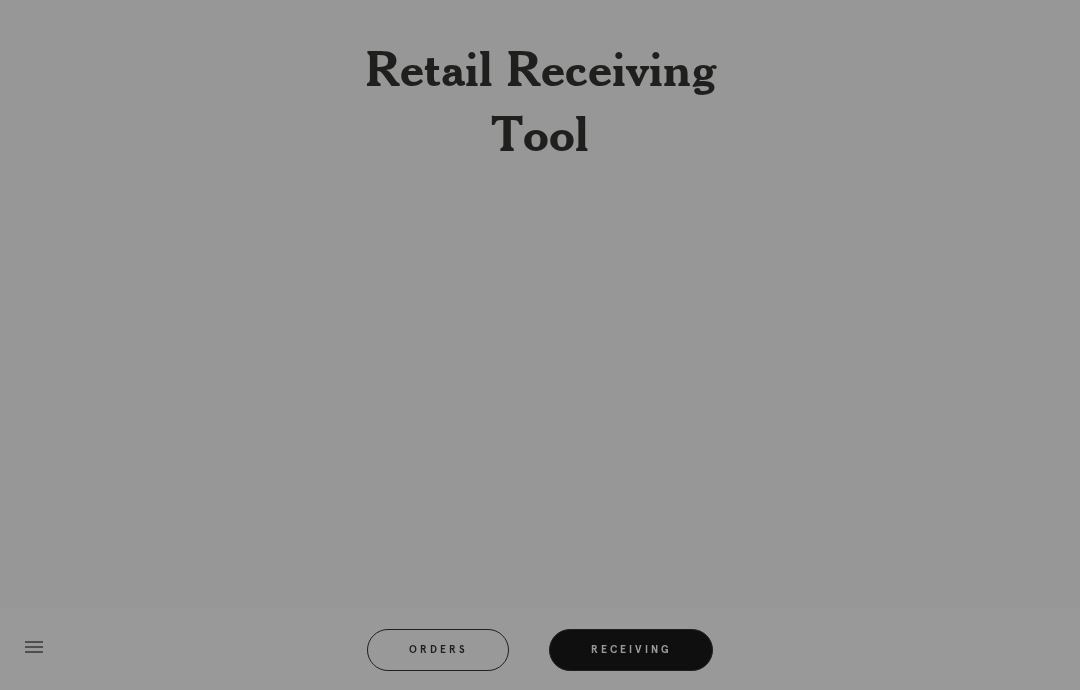 scroll, scrollTop: 80, scrollLeft: 0, axis: vertical 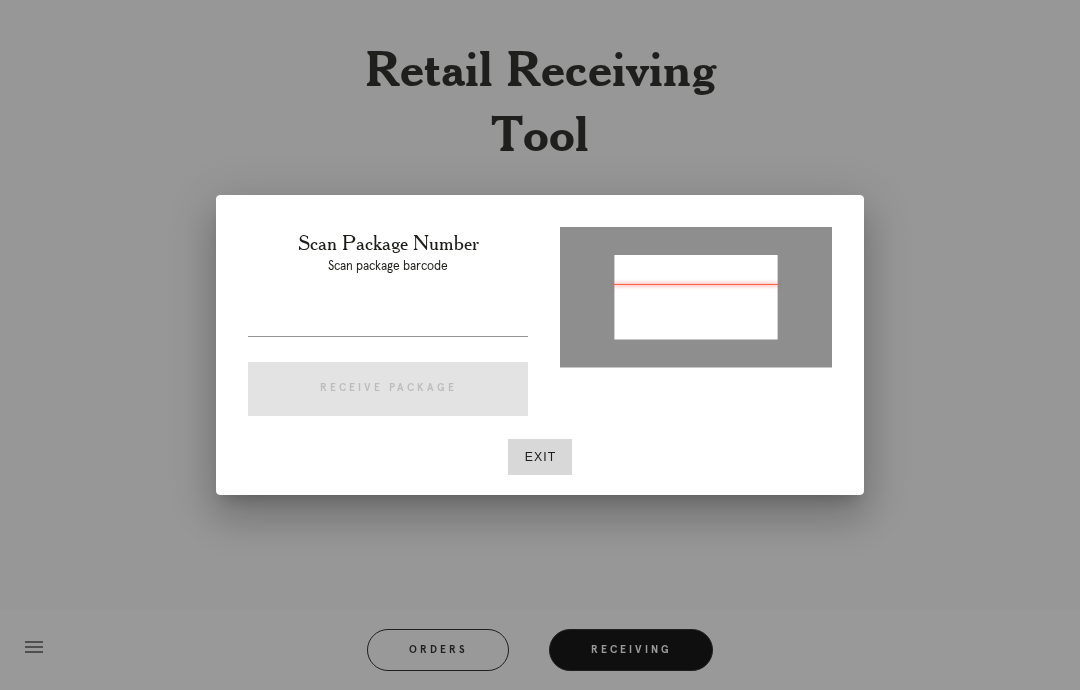 type on "P203505959341173" 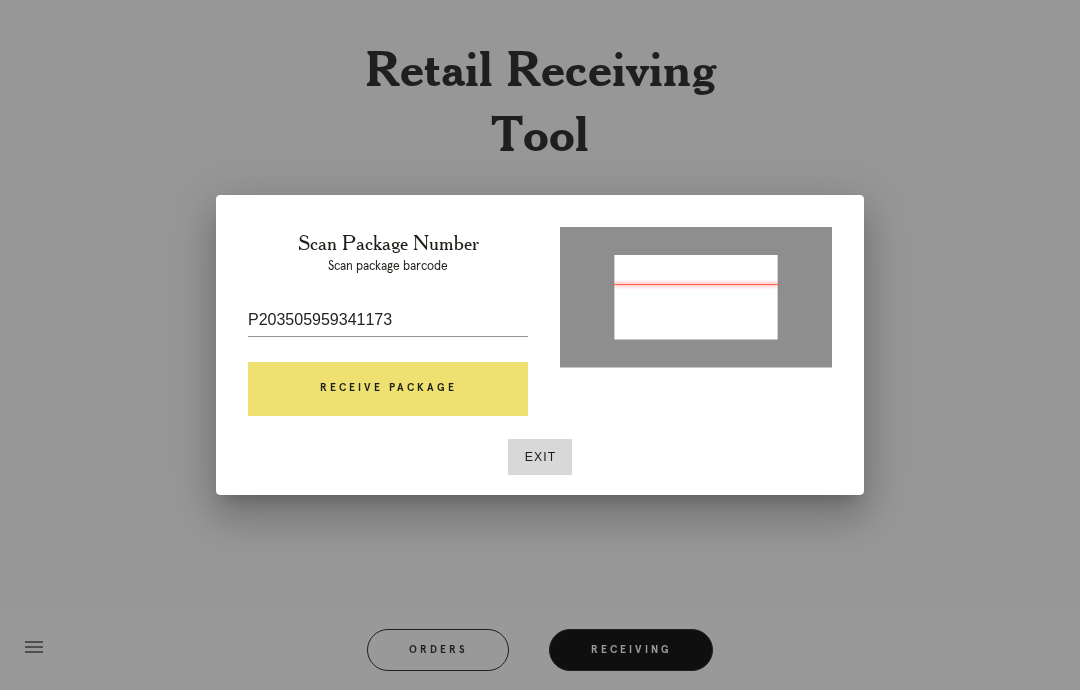 click on "Receive Package" at bounding box center (388, 389) 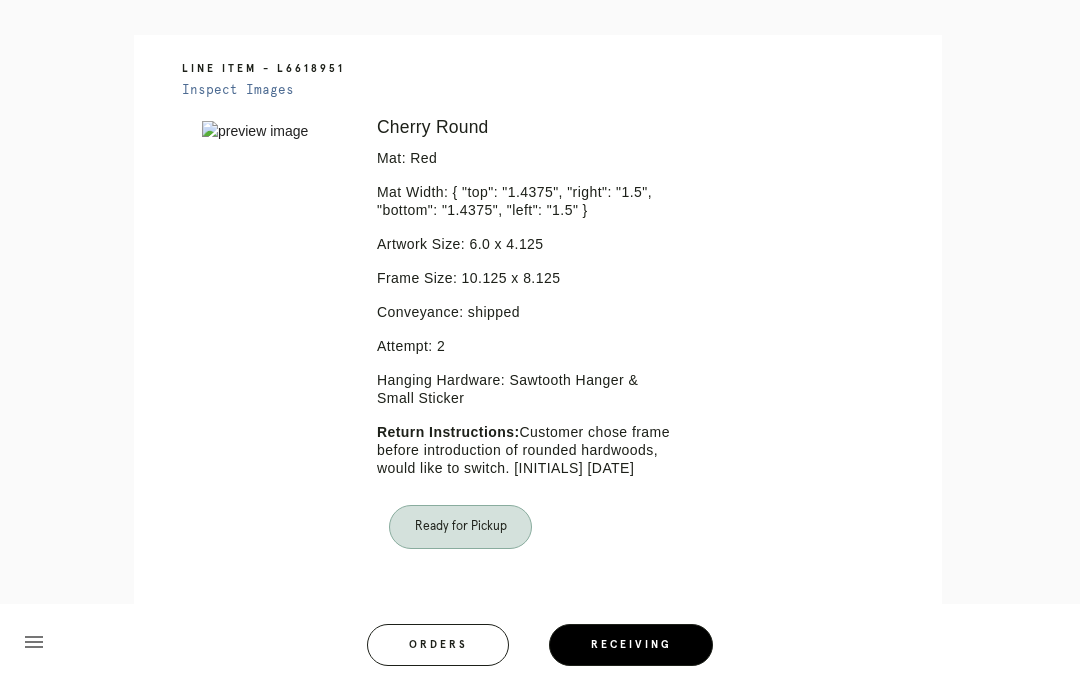 scroll, scrollTop: 525, scrollLeft: 0, axis: vertical 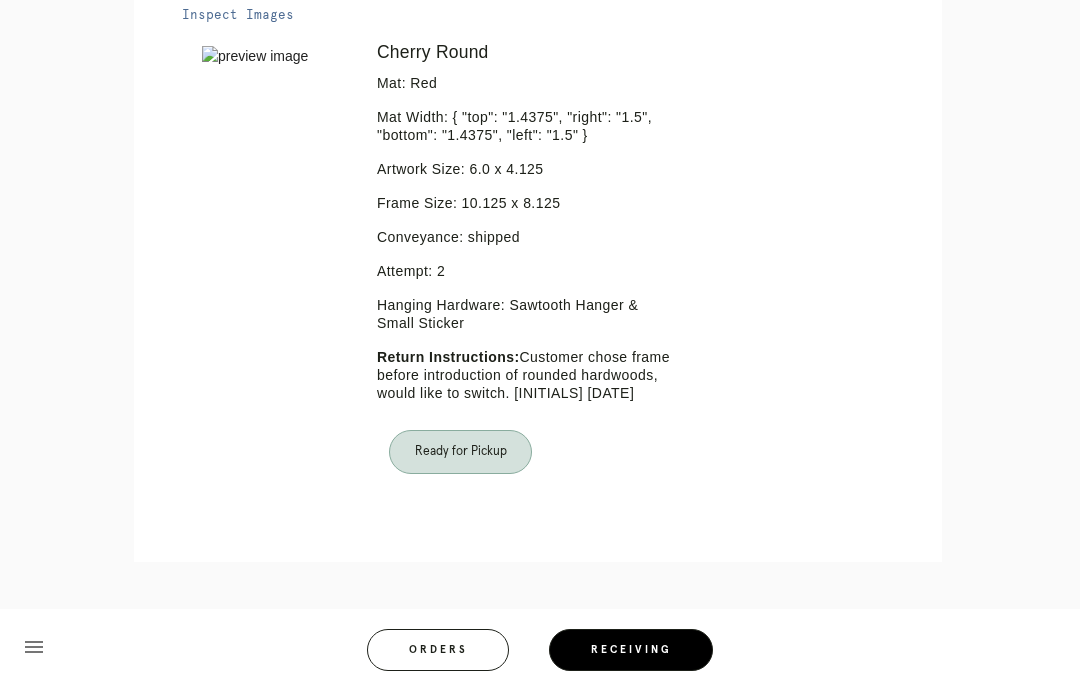 click on "Ready for Pickup" at bounding box center [460, 452] 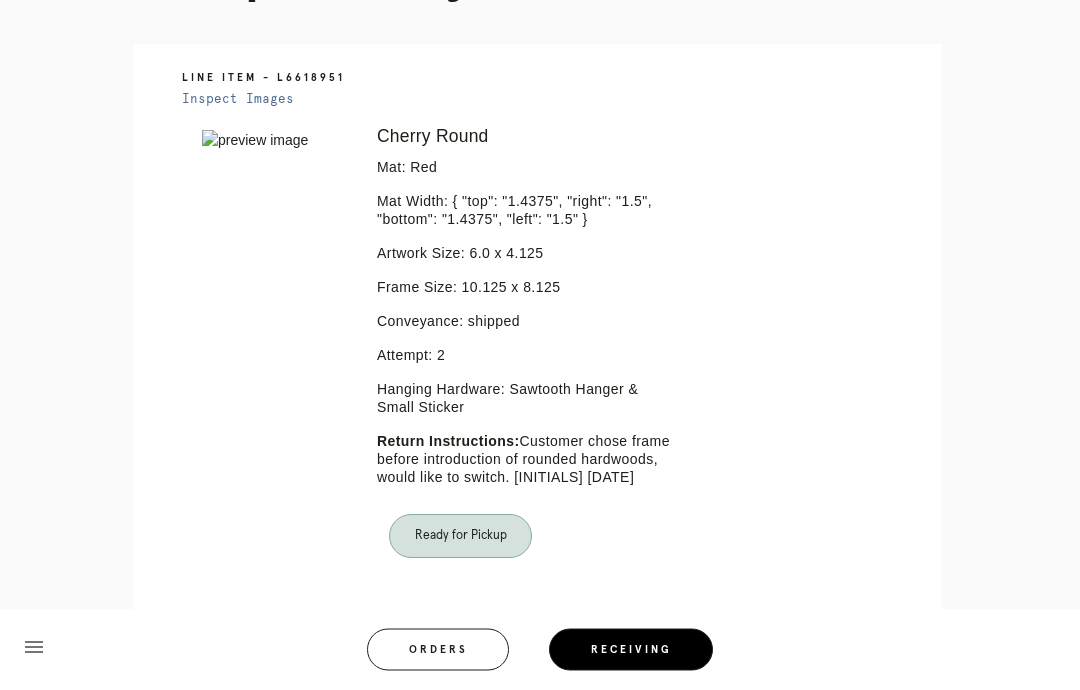 scroll, scrollTop: 445, scrollLeft: 0, axis: vertical 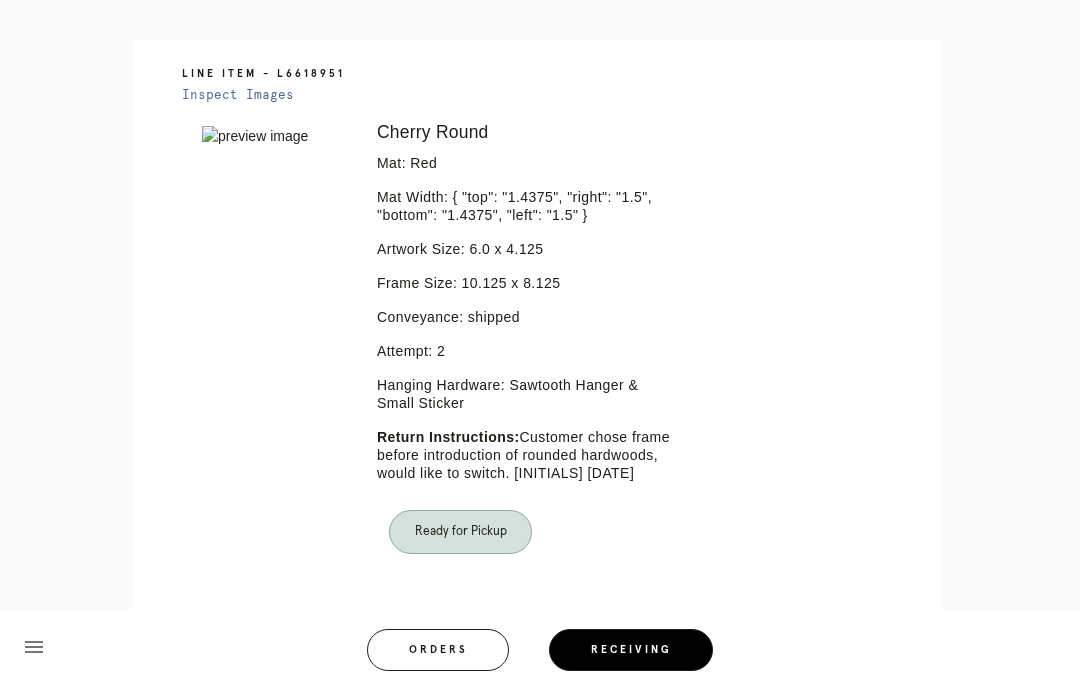 click on "Ready for Pickup" at bounding box center [460, 532] 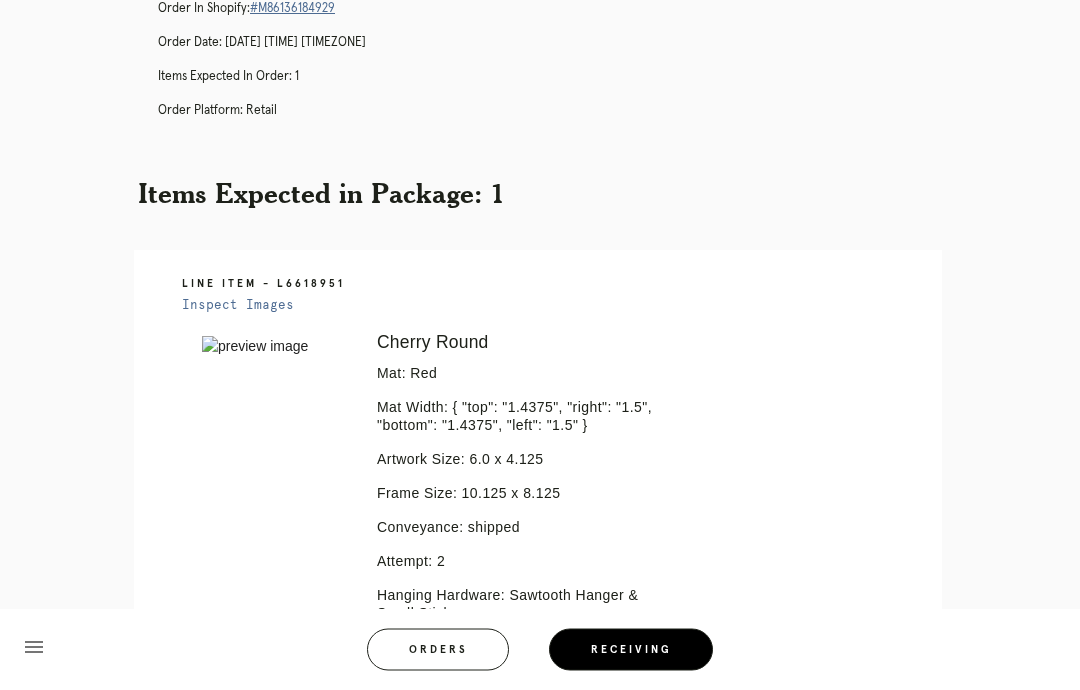 scroll, scrollTop: 0, scrollLeft: 0, axis: both 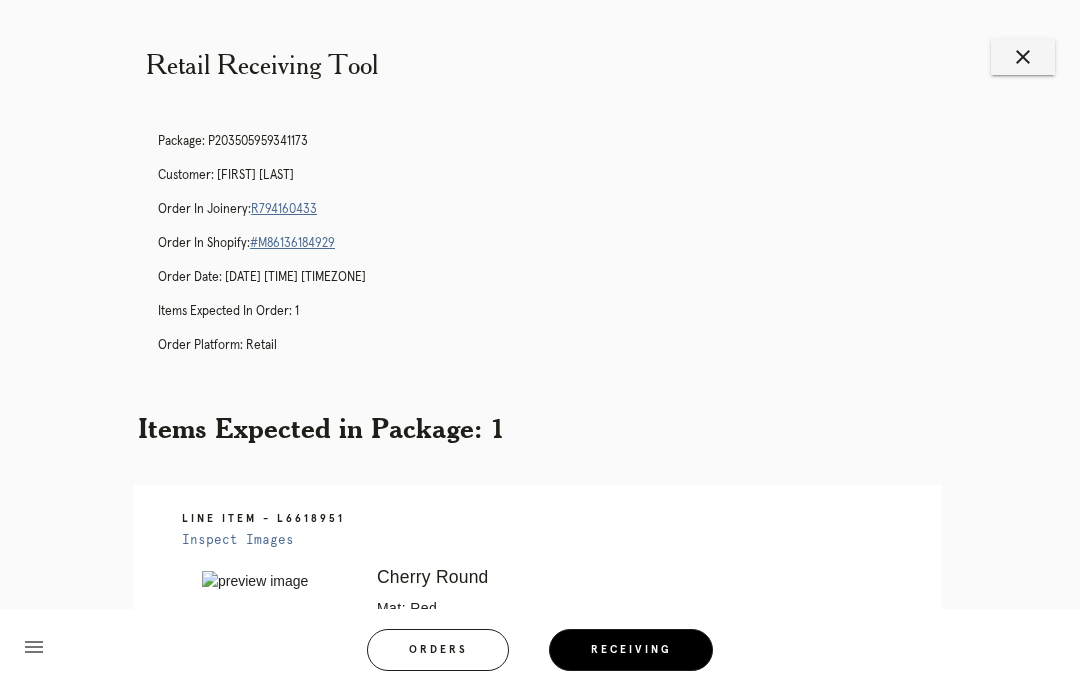 click on "R794160433" at bounding box center (284, 209) 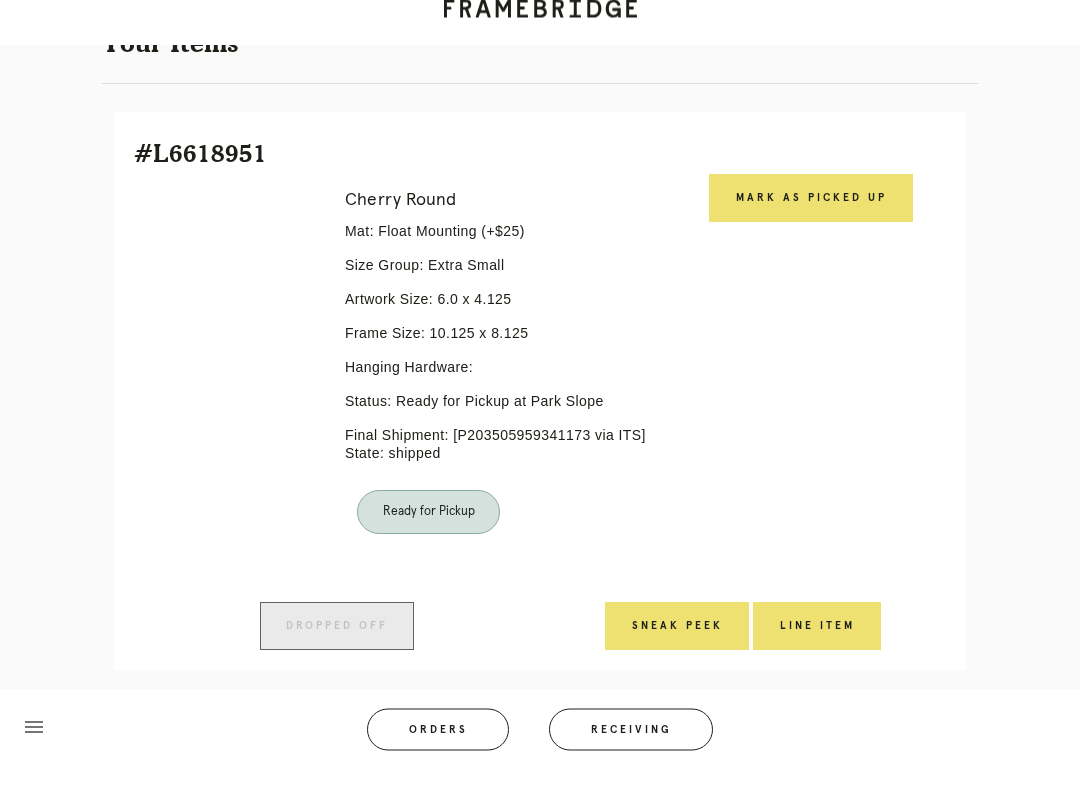 scroll, scrollTop: 427, scrollLeft: 0, axis: vertical 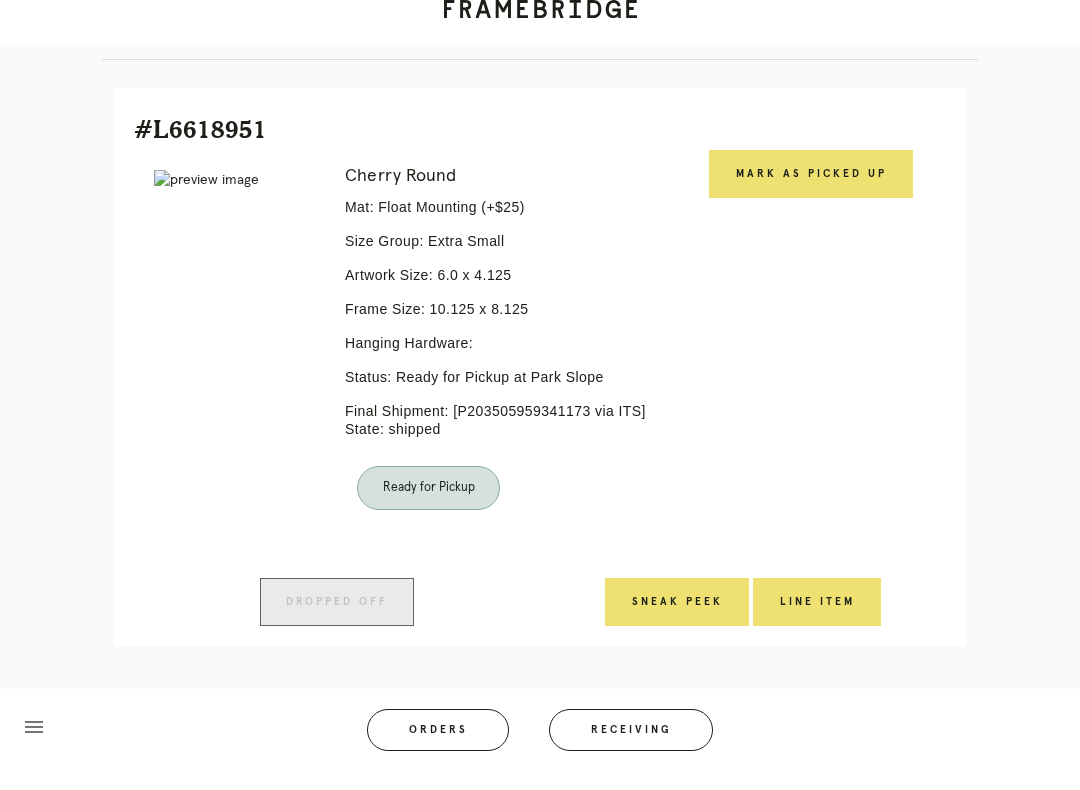 click on "Mark as Picked Up" at bounding box center [810, 384] 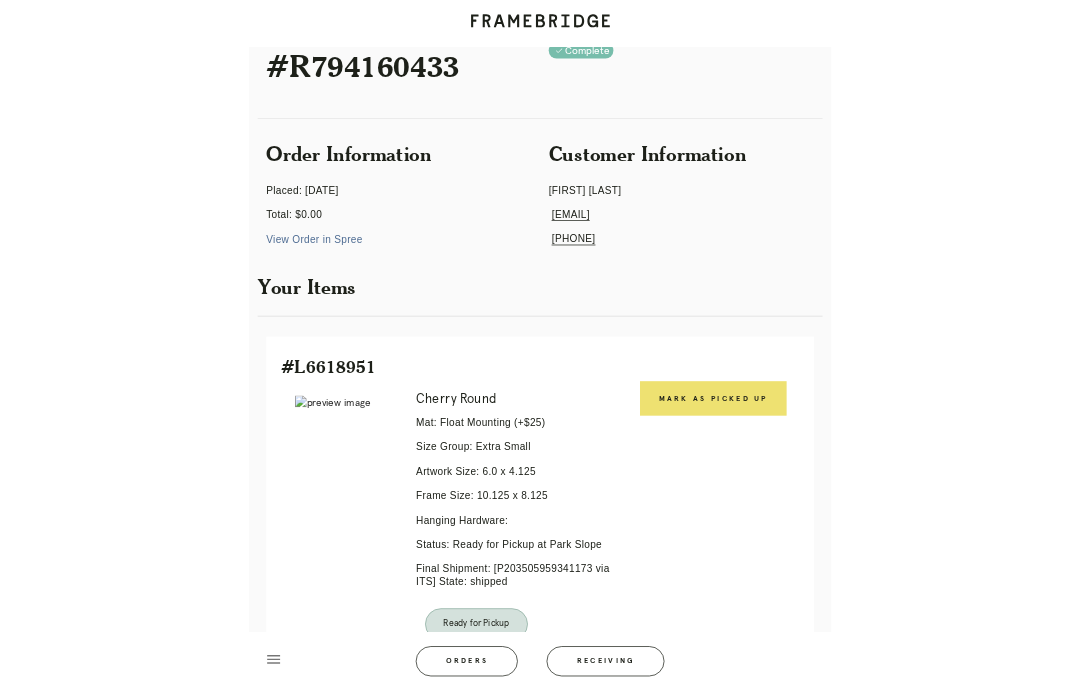 scroll, scrollTop: 0, scrollLeft: 0, axis: both 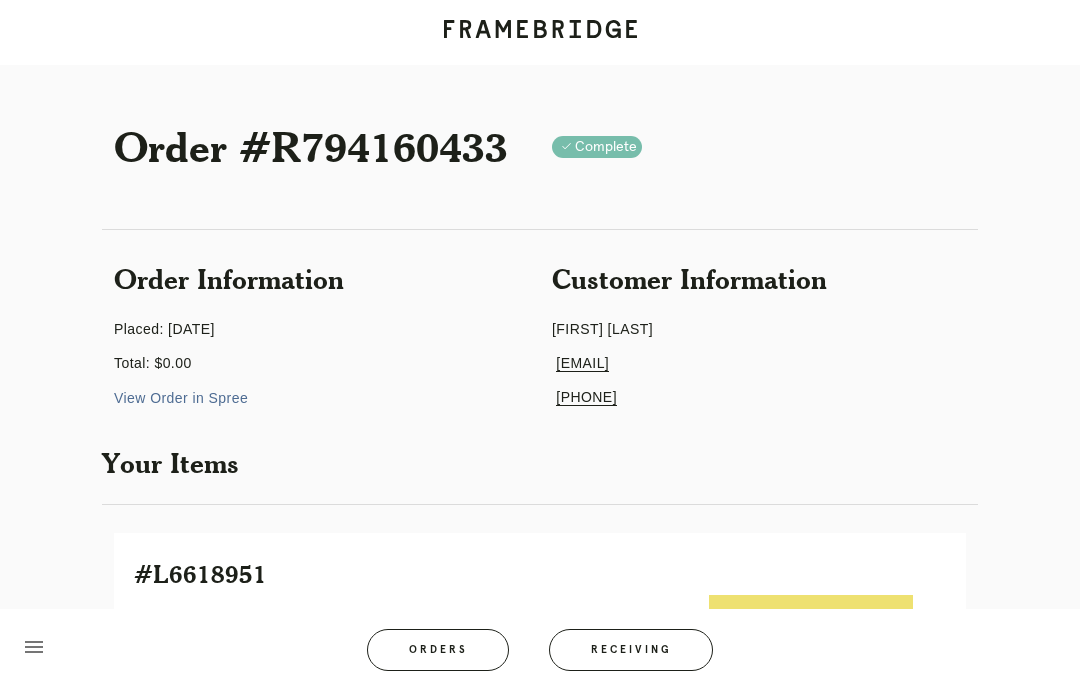 click on "View Order in Spree" at bounding box center (181, 398) 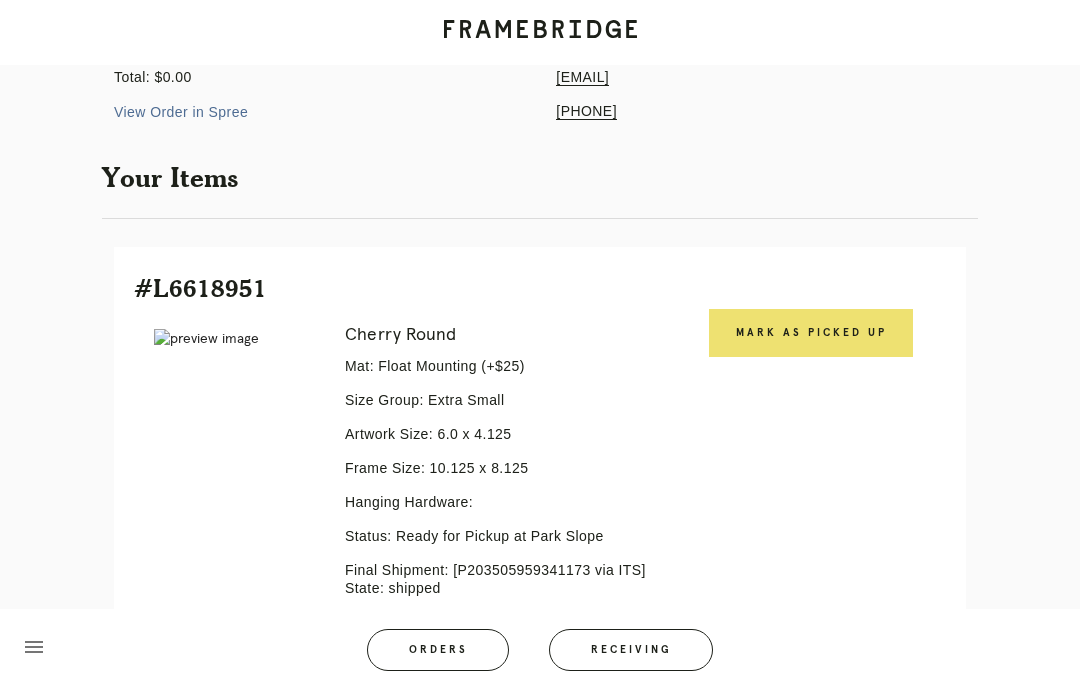 scroll, scrollTop: 431, scrollLeft: 0, axis: vertical 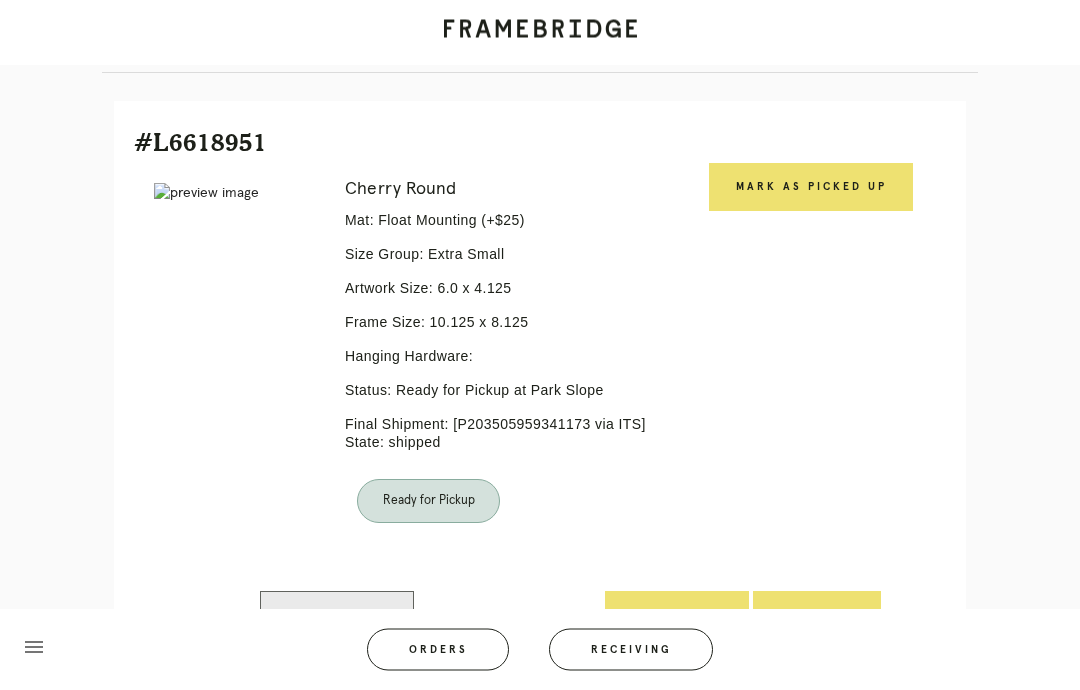 click on "Mark as Picked Up" at bounding box center [811, 188] 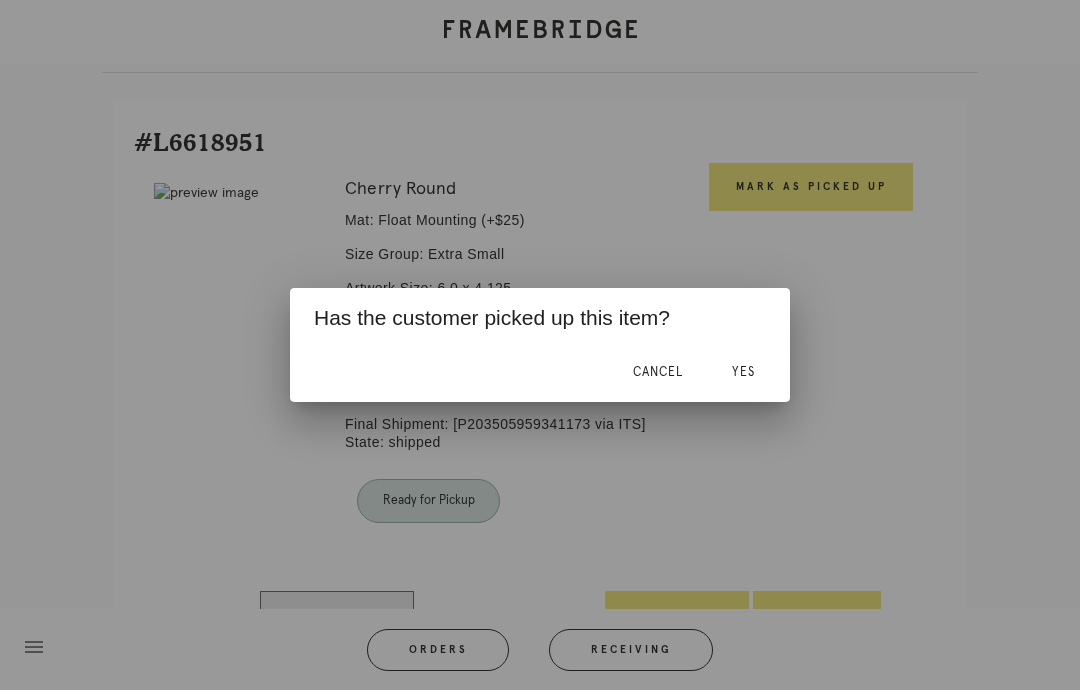 click on "Cancel" at bounding box center (658, 372) 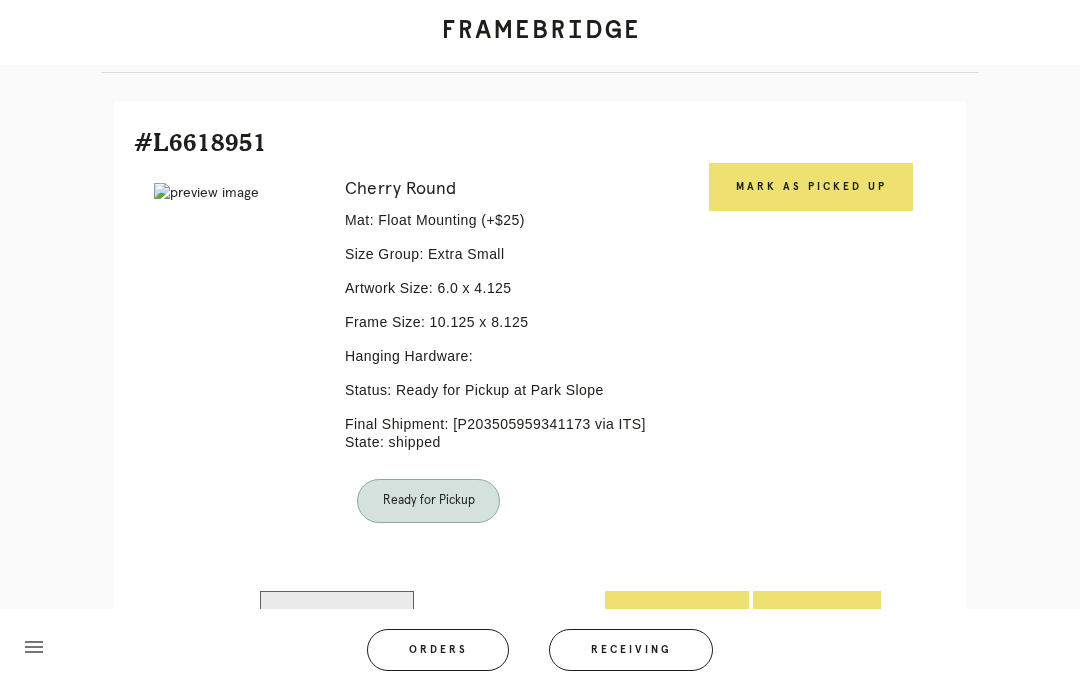 click on "Dropped off" at bounding box center (337, 615) 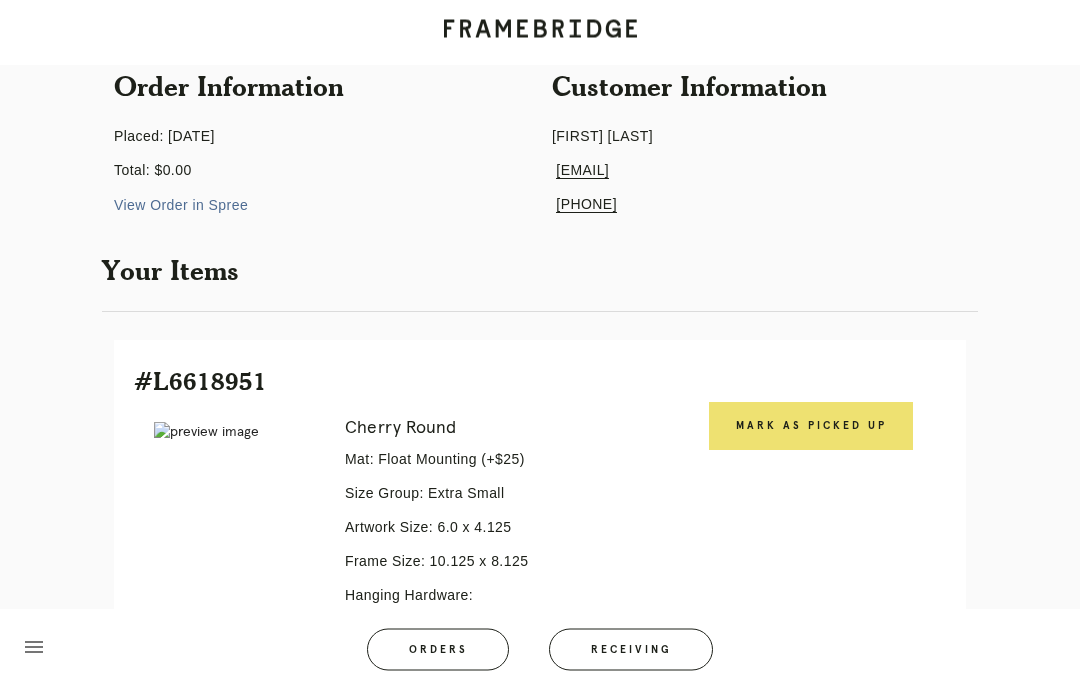 scroll, scrollTop: 0, scrollLeft: 0, axis: both 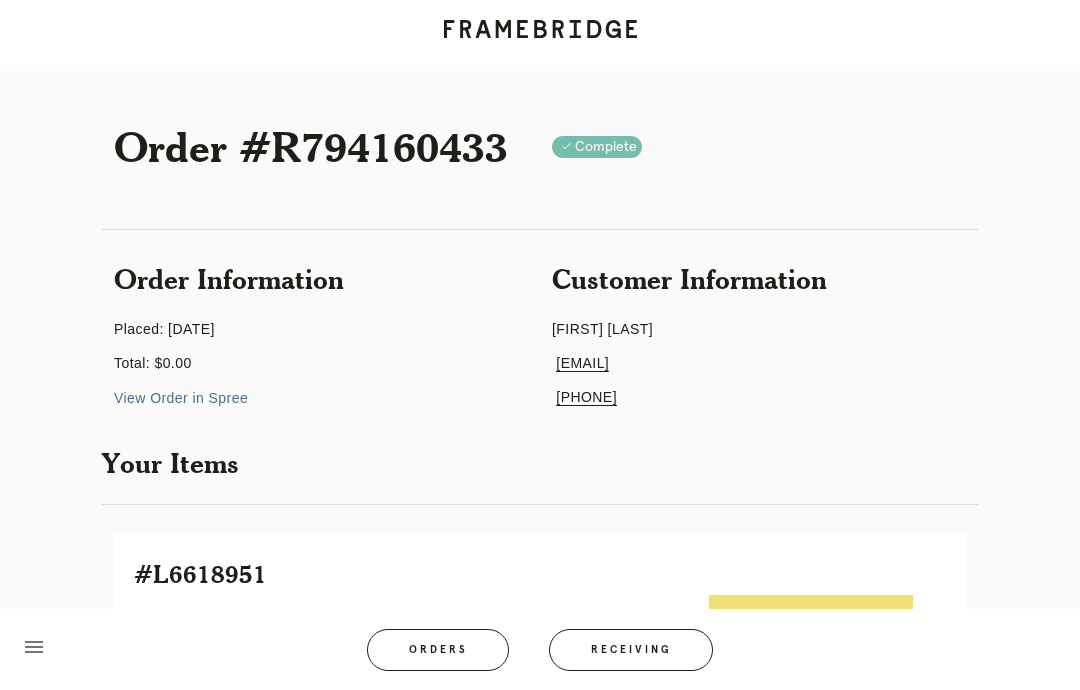 click on "menu" at bounding box center [34, 647] 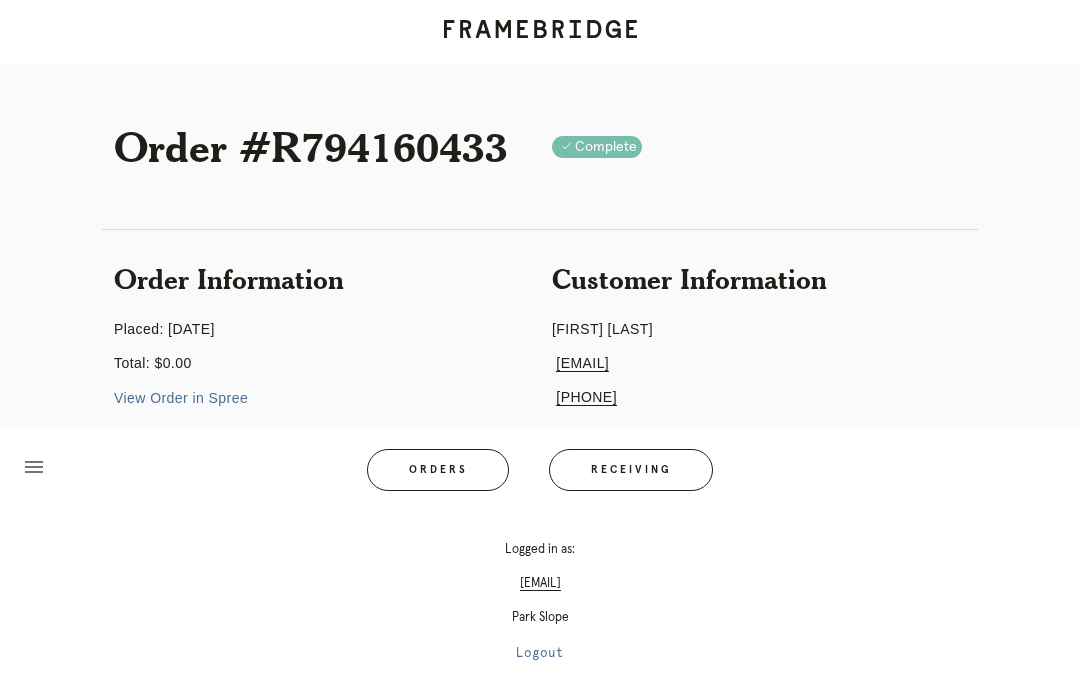 click on "Order #R794160433
Check
.a {
fill: #1d2019;
}
complete" at bounding box center (540, 142) 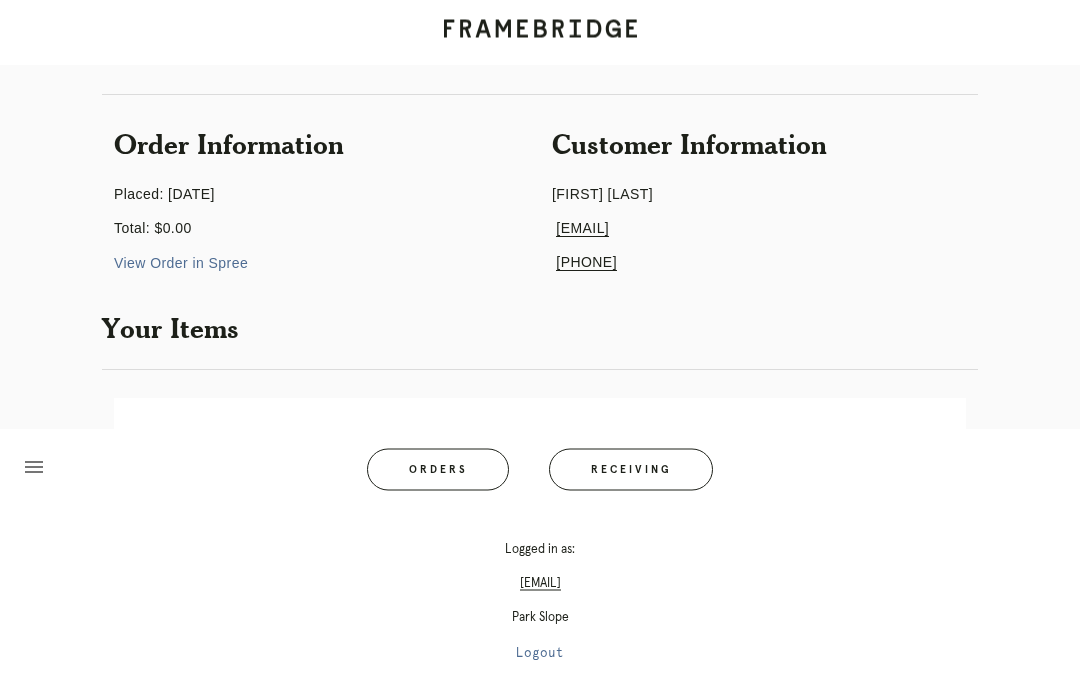 scroll, scrollTop: 127, scrollLeft: 0, axis: vertical 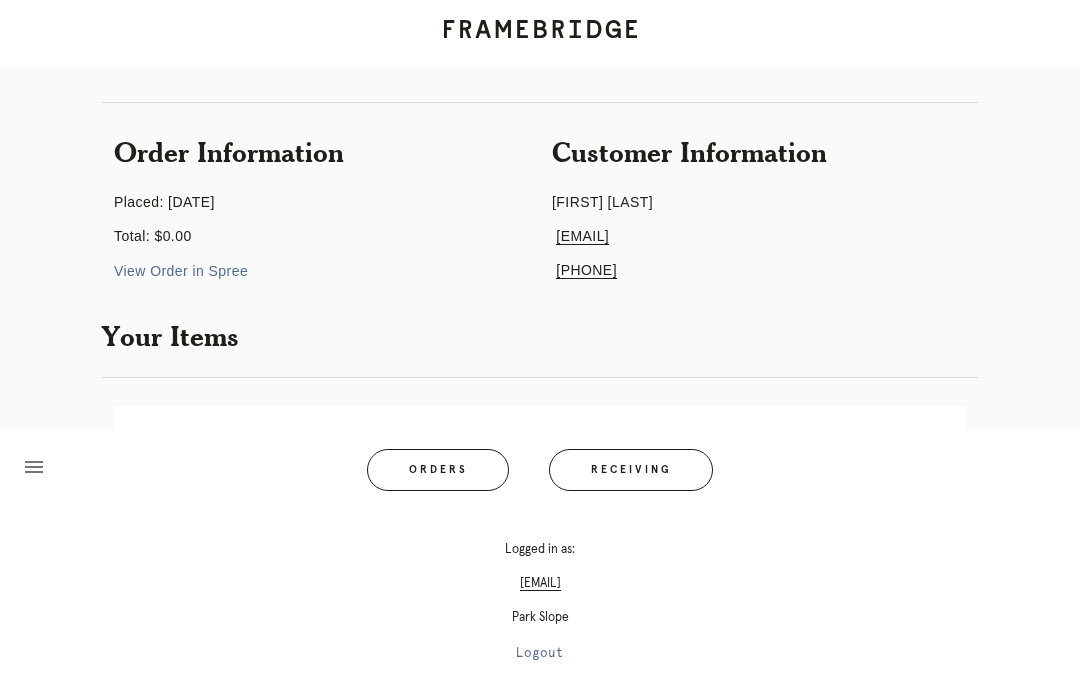 click on "menu" at bounding box center (34, 467) 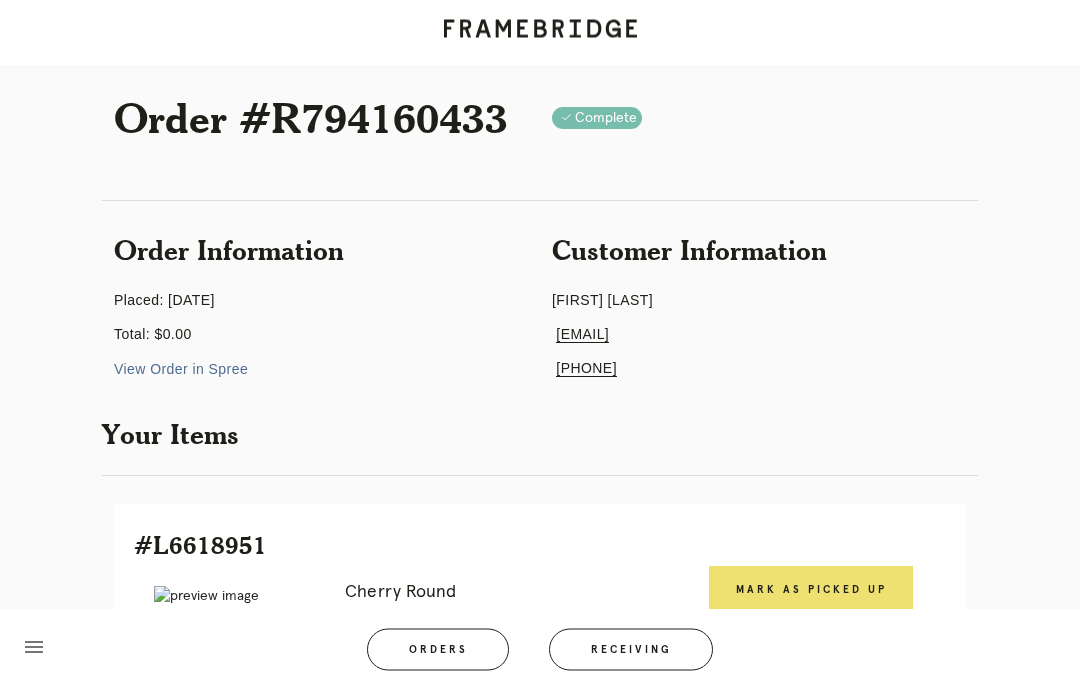 scroll, scrollTop: 0, scrollLeft: 0, axis: both 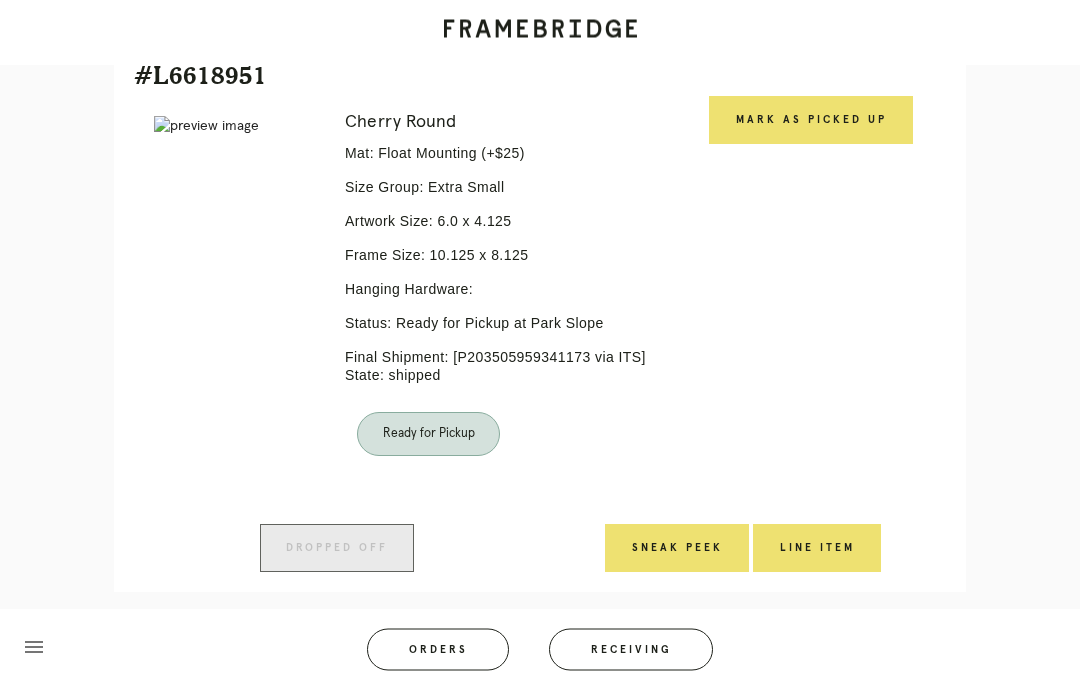 click on "Mark as Picked Up" at bounding box center [811, 121] 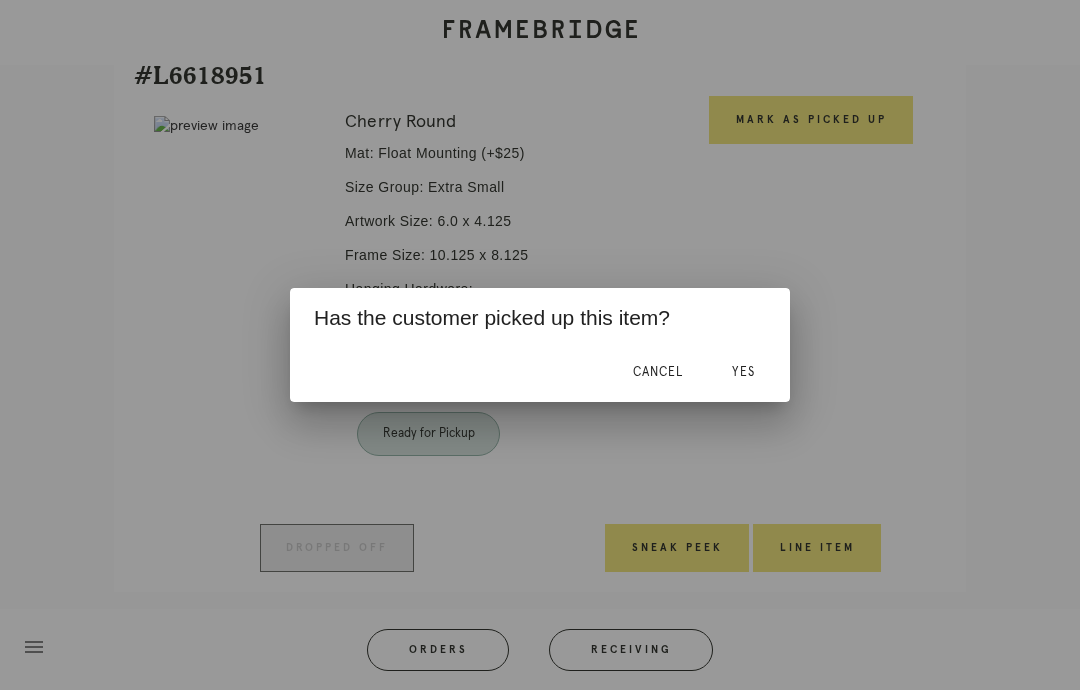 click on "Yes" at bounding box center [743, 372] 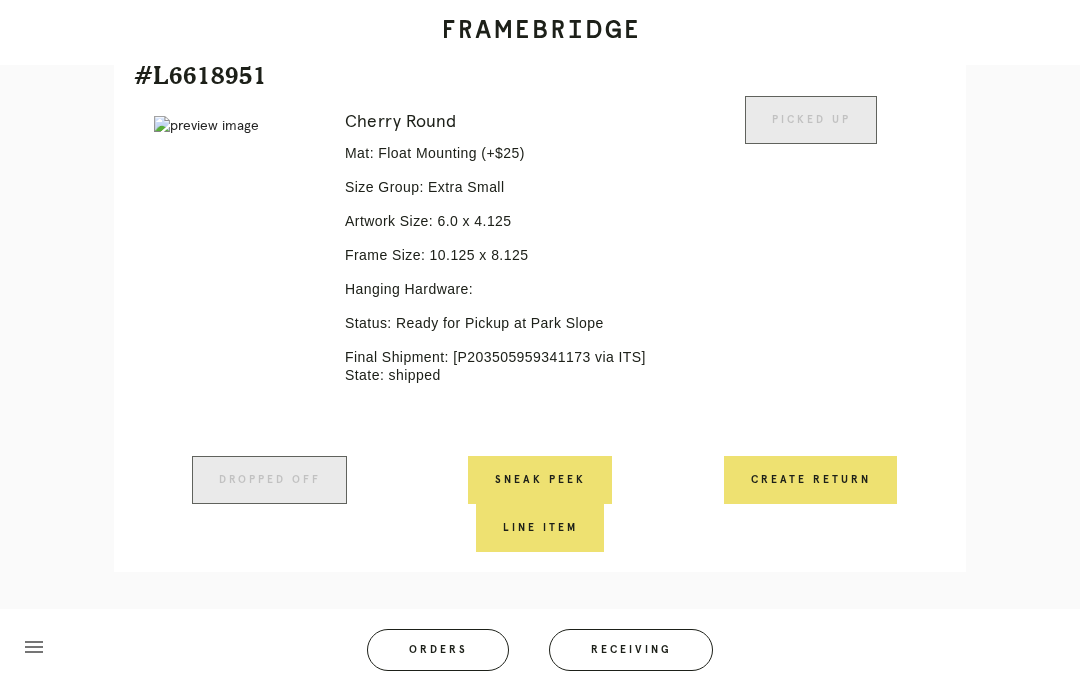 click on "Create Return" at bounding box center (810, 480) 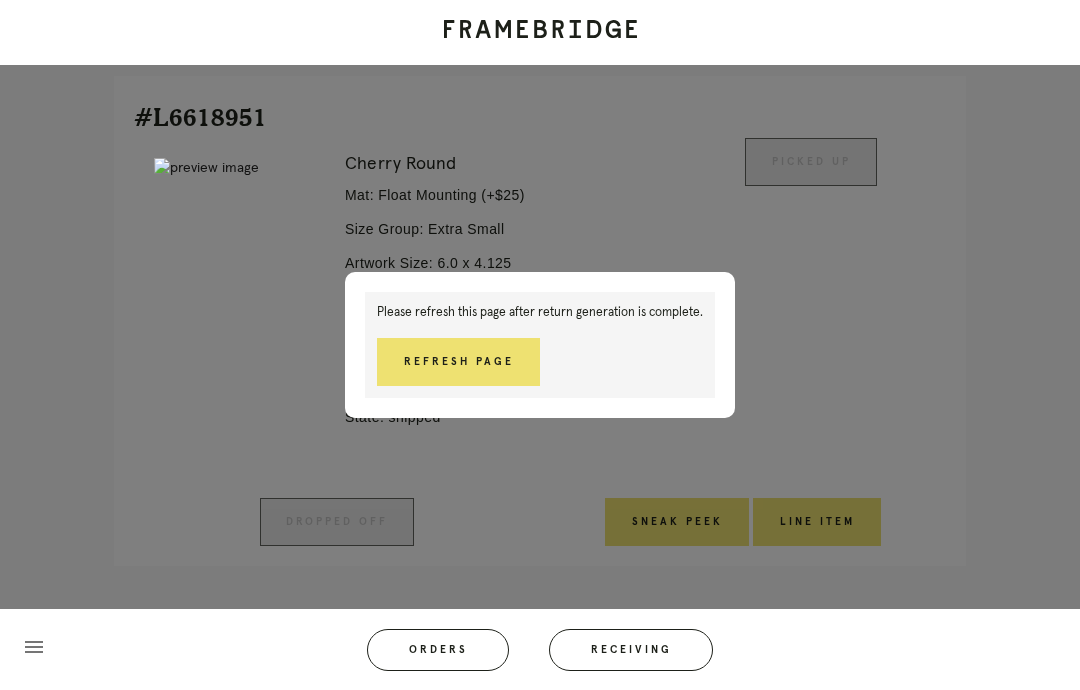 scroll, scrollTop: 459, scrollLeft: 0, axis: vertical 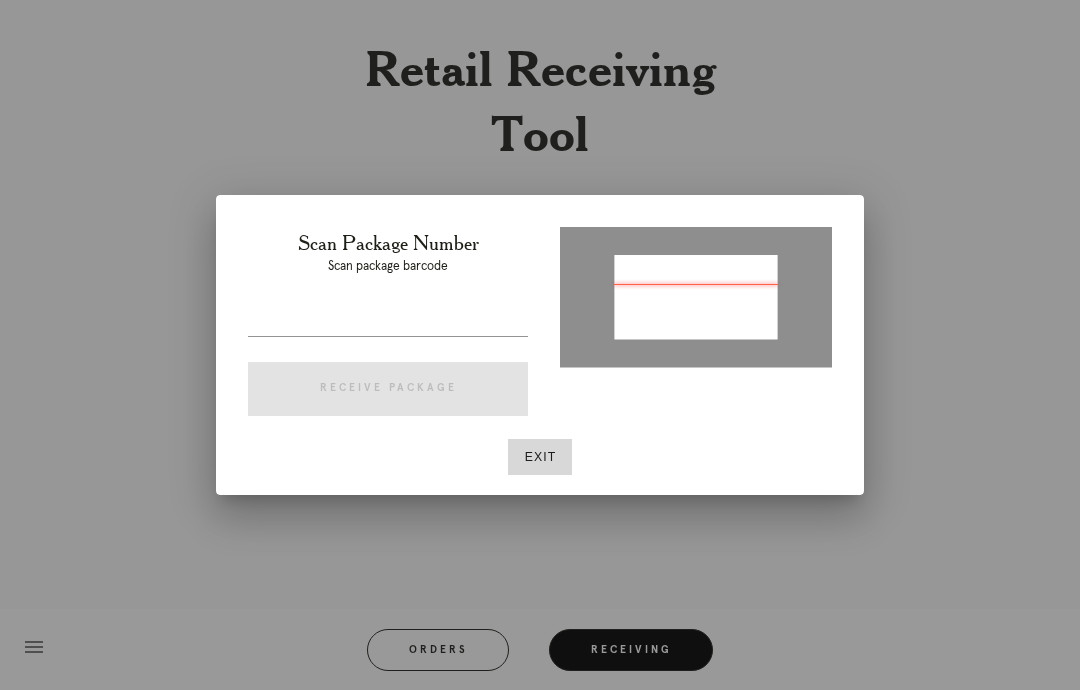 type on "[ORDER_ID]" 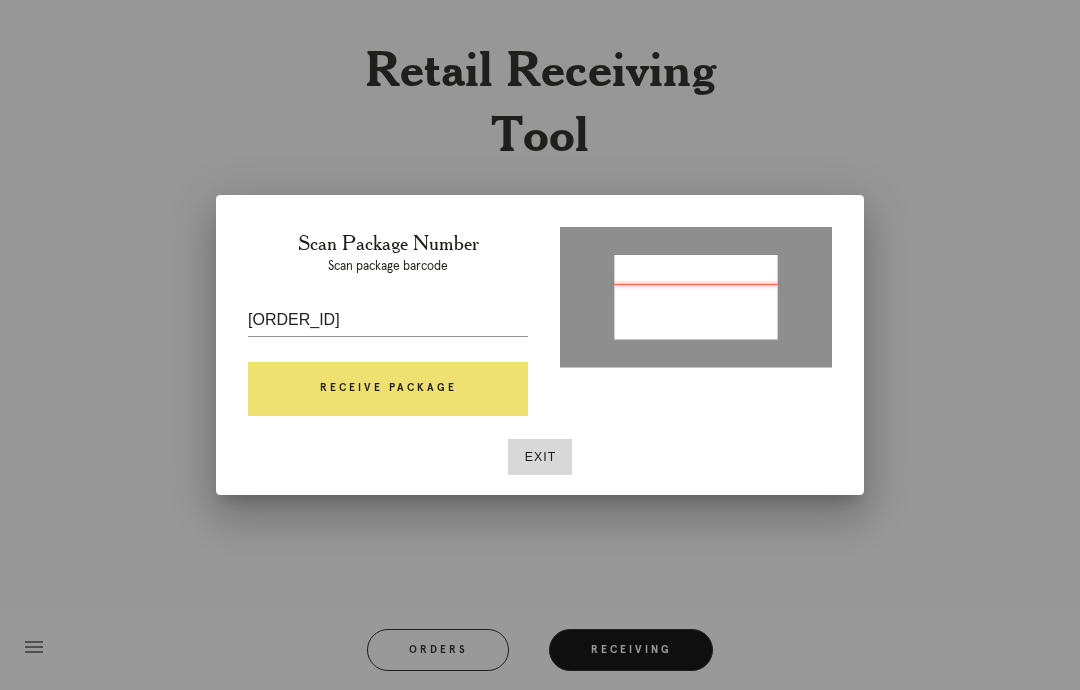 click at bounding box center (696, 298) 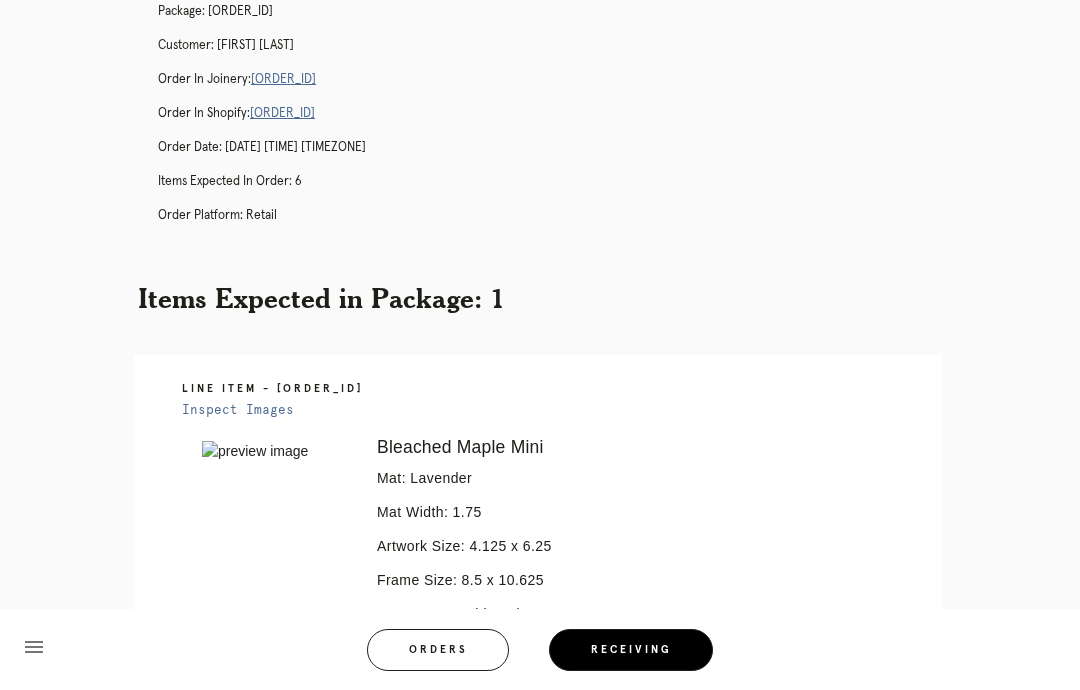 scroll, scrollTop: 68, scrollLeft: 0, axis: vertical 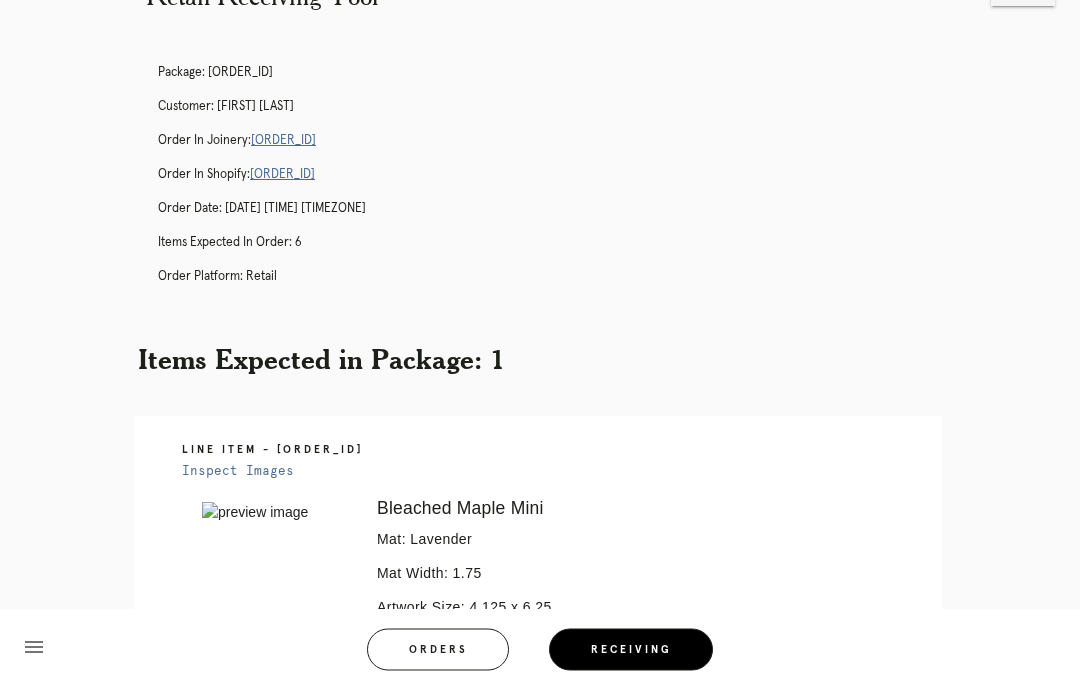 click on "[ORDER_ID]" at bounding box center [283, 141] 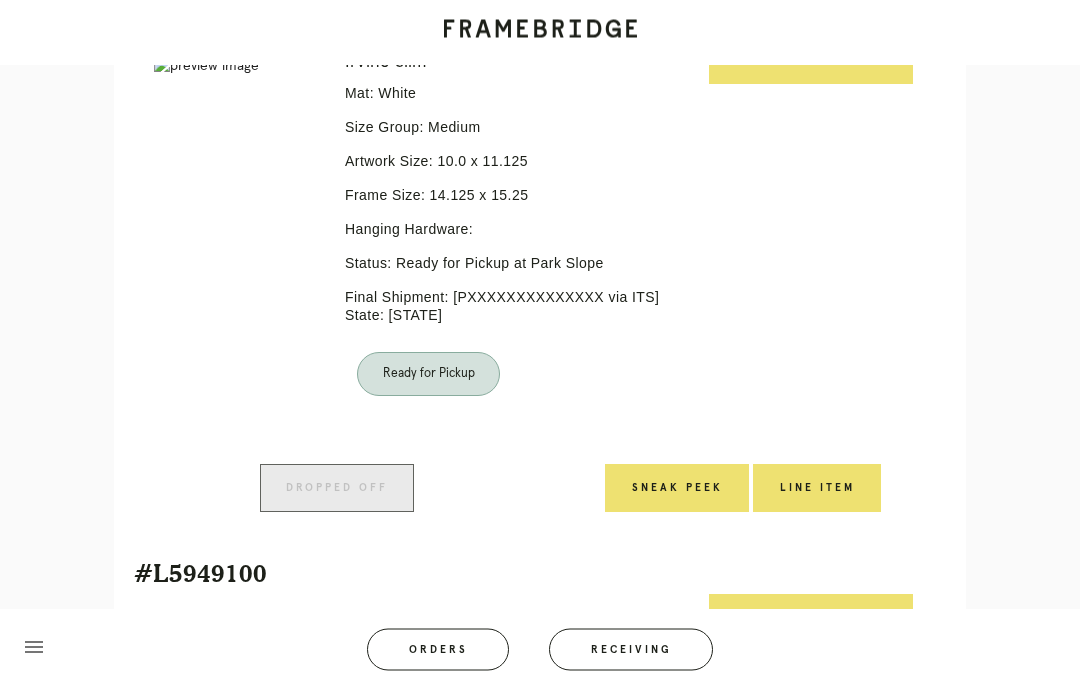 scroll, scrollTop: 559, scrollLeft: 0, axis: vertical 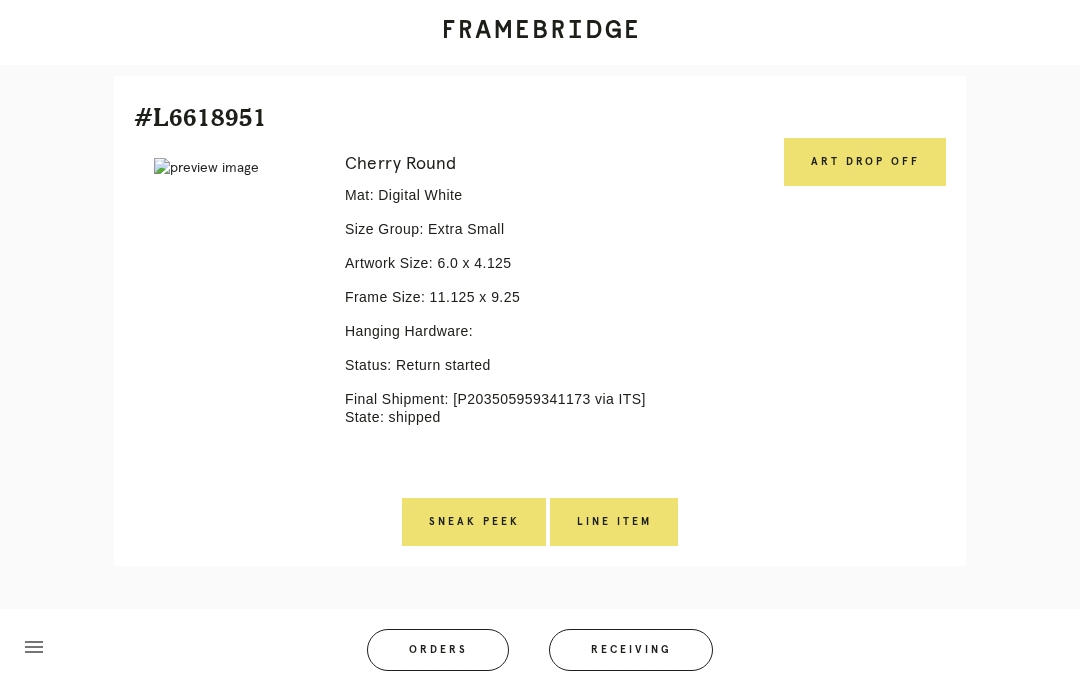 click on "Art drop off" at bounding box center [865, 162] 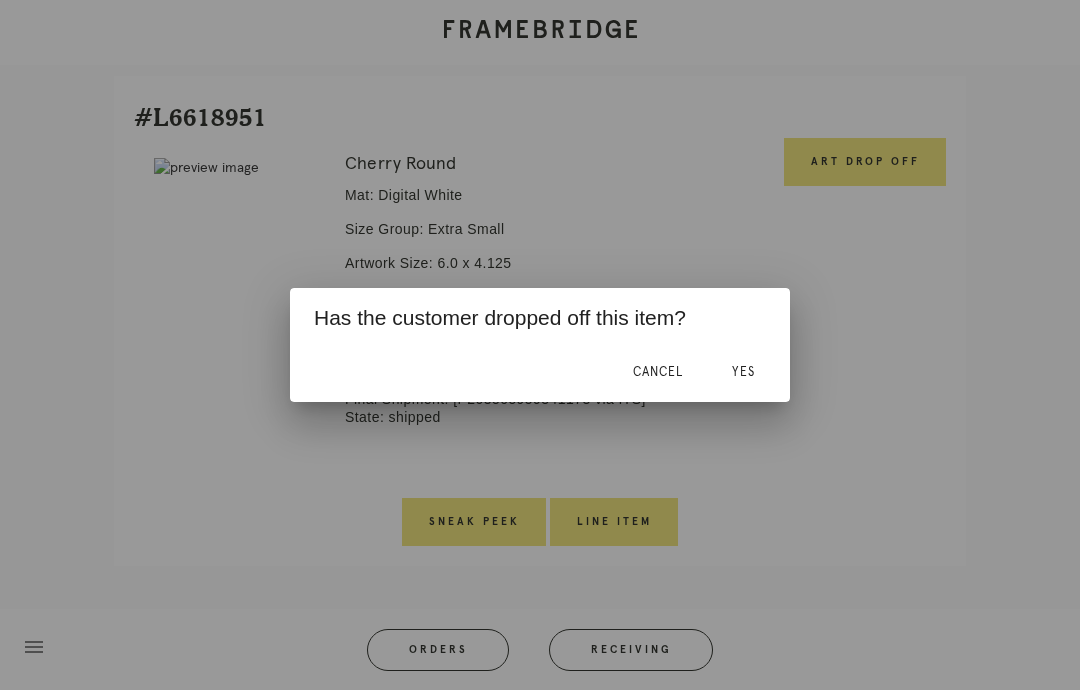 click on "Yes" at bounding box center (743, 372) 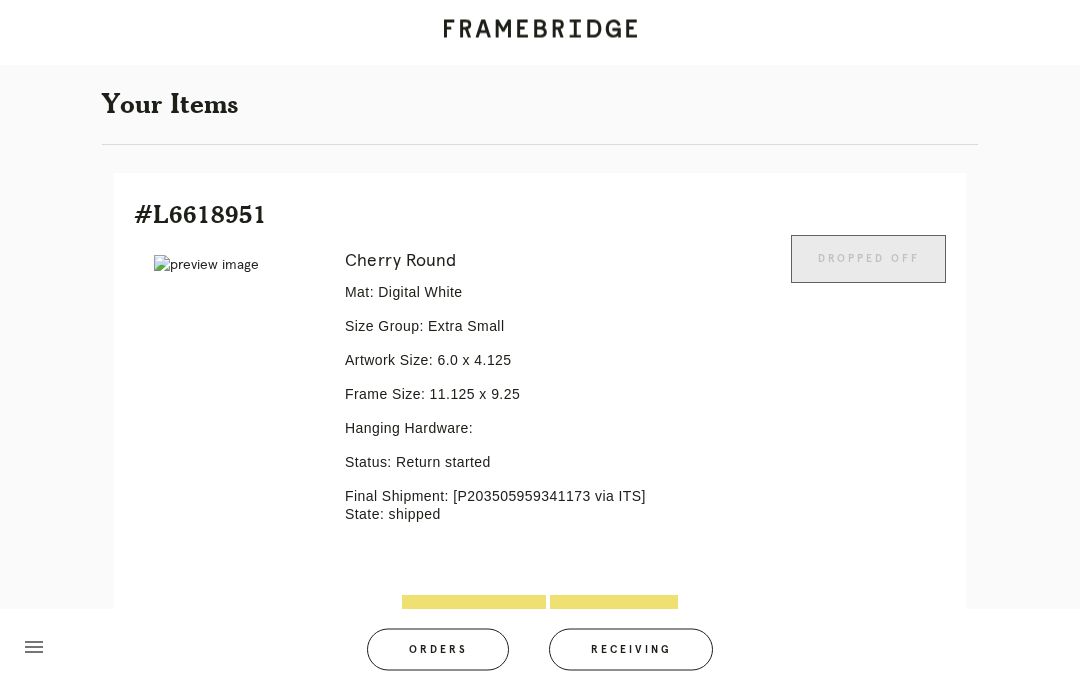 scroll, scrollTop: 379, scrollLeft: 0, axis: vertical 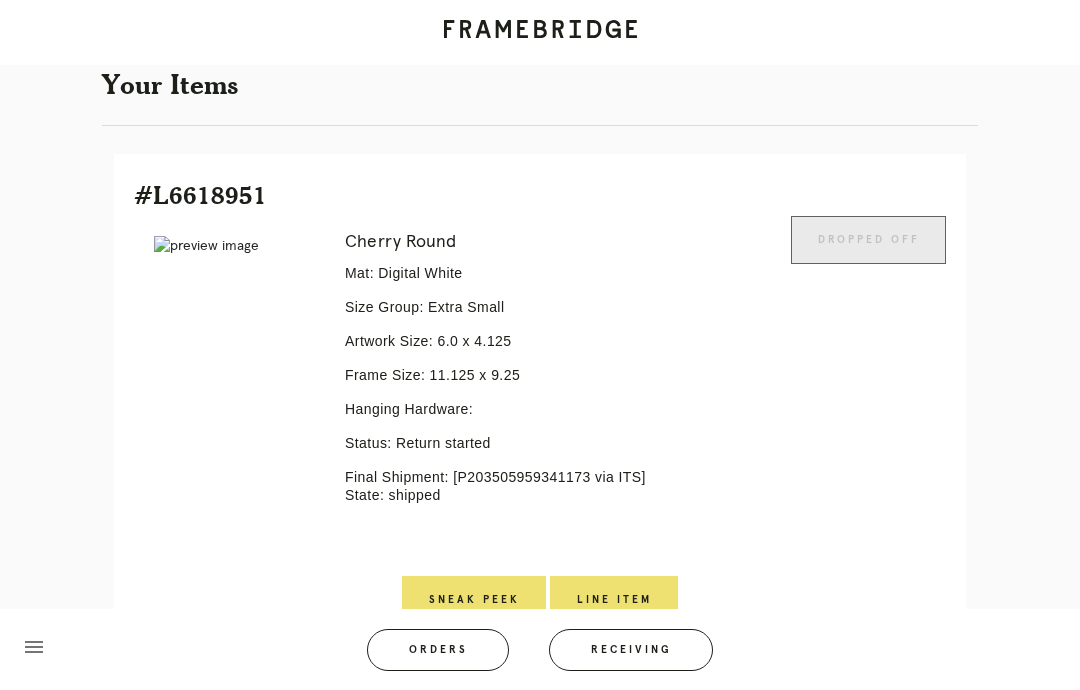 click on "Line Item" at bounding box center [614, 600] 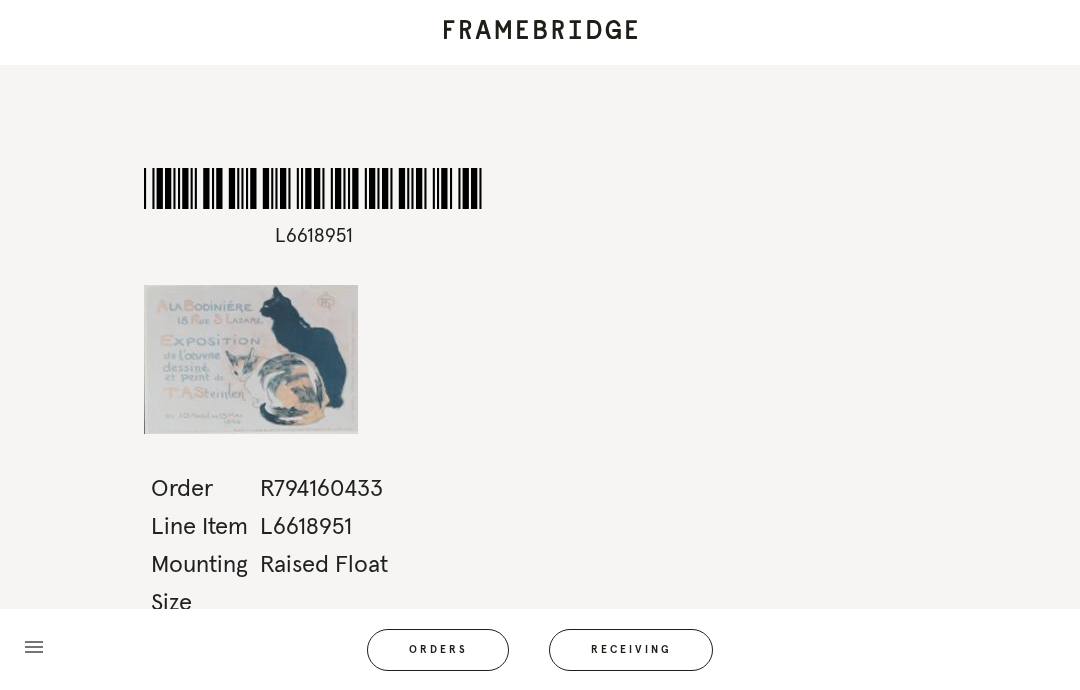scroll, scrollTop: 0, scrollLeft: 0, axis: both 